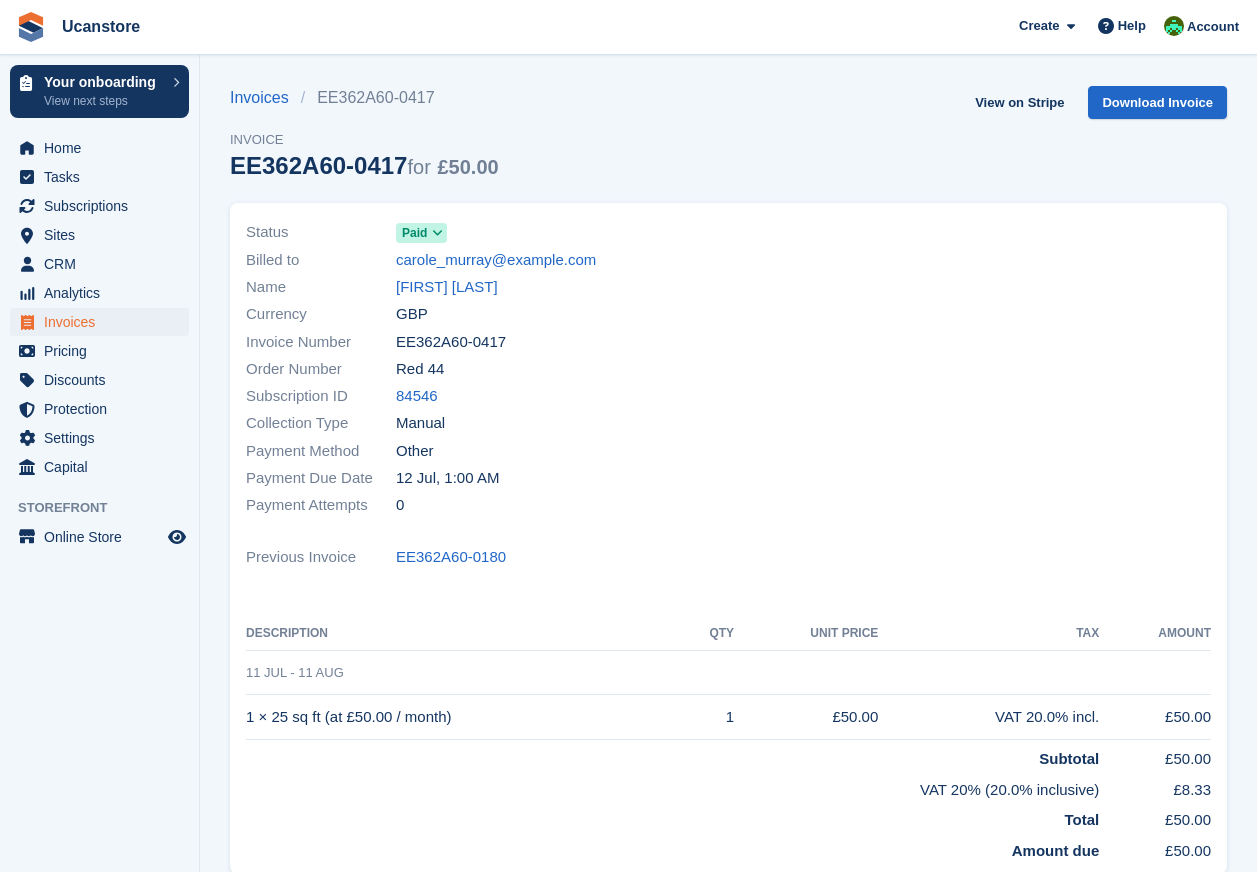 scroll, scrollTop: 0, scrollLeft: 0, axis: both 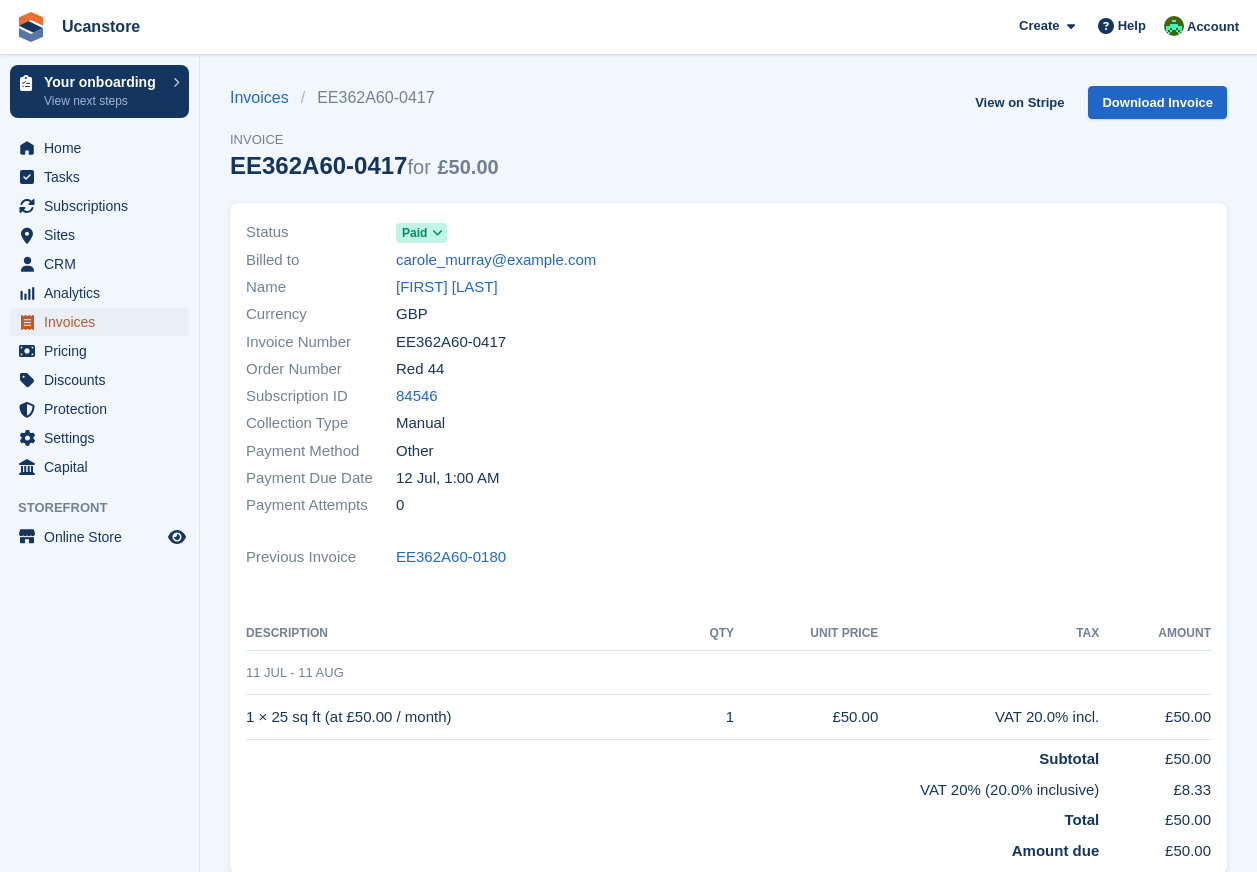 click on "Invoices" at bounding box center (104, 322) 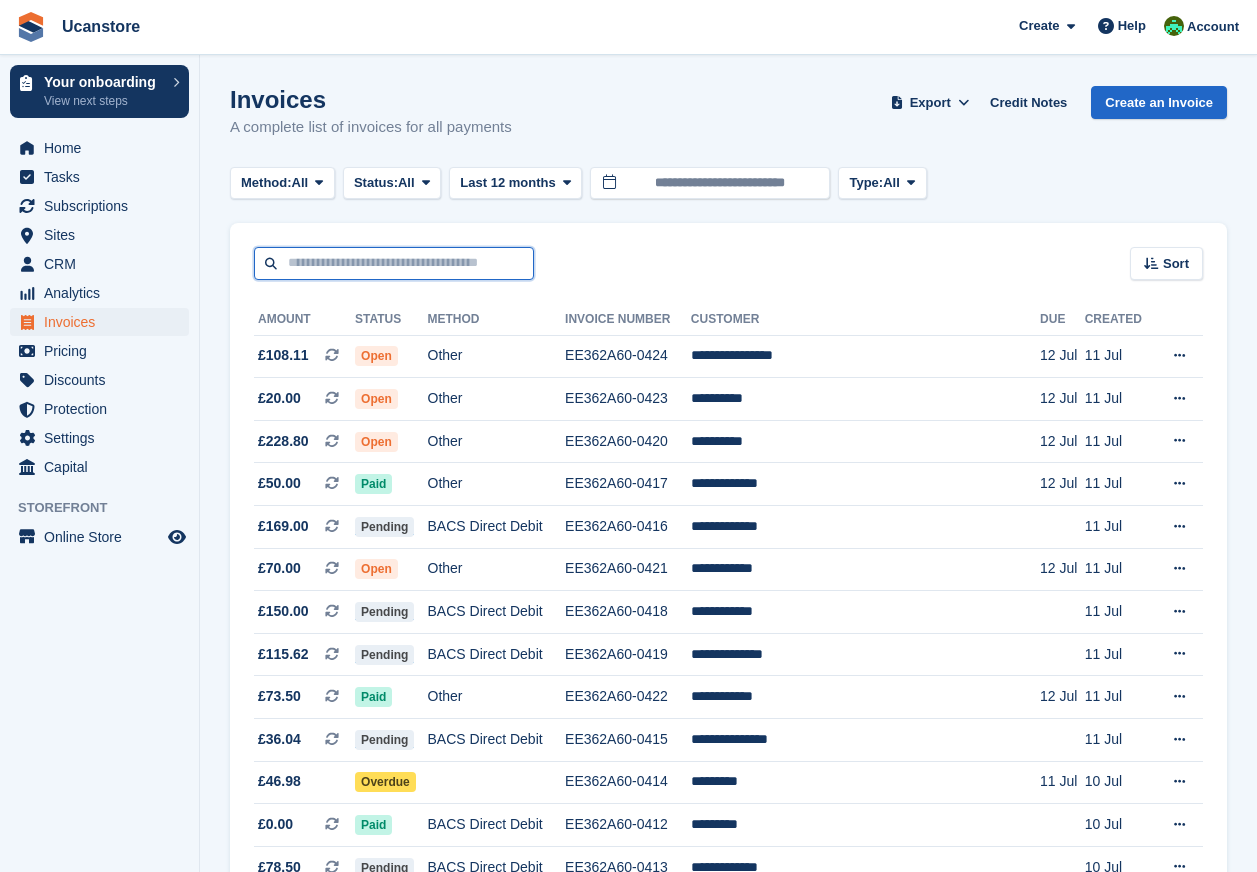 click at bounding box center [394, 263] 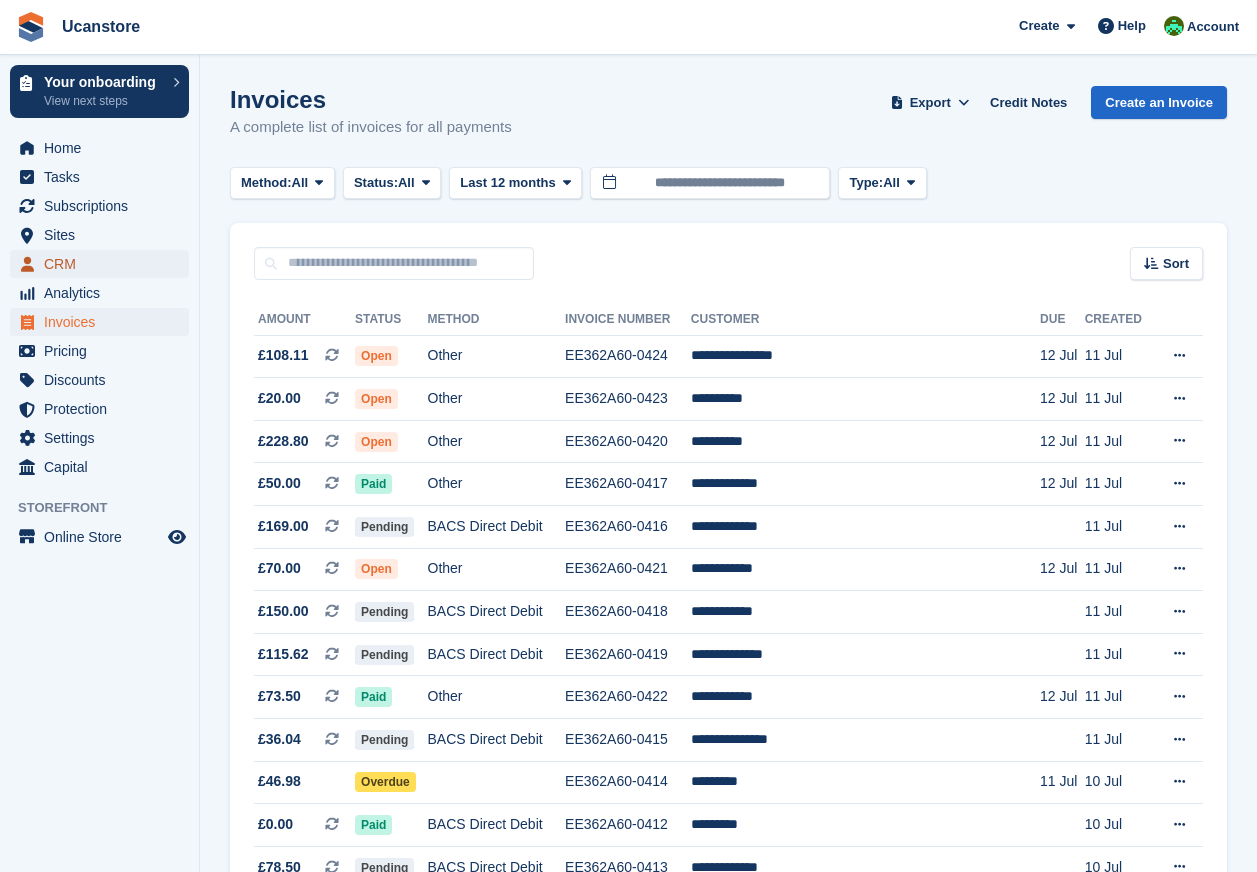 click on "CRM" at bounding box center (104, 264) 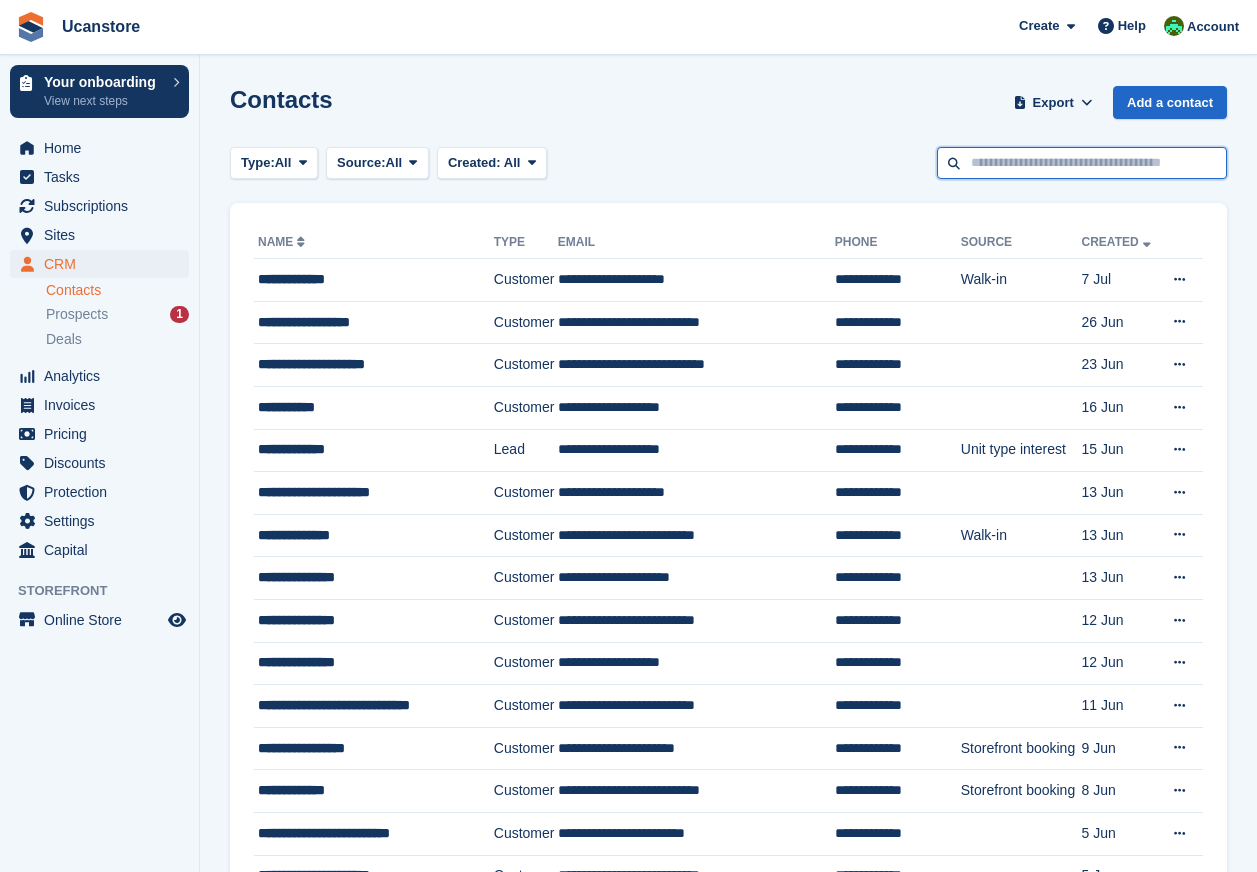 click at bounding box center [1082, 163] 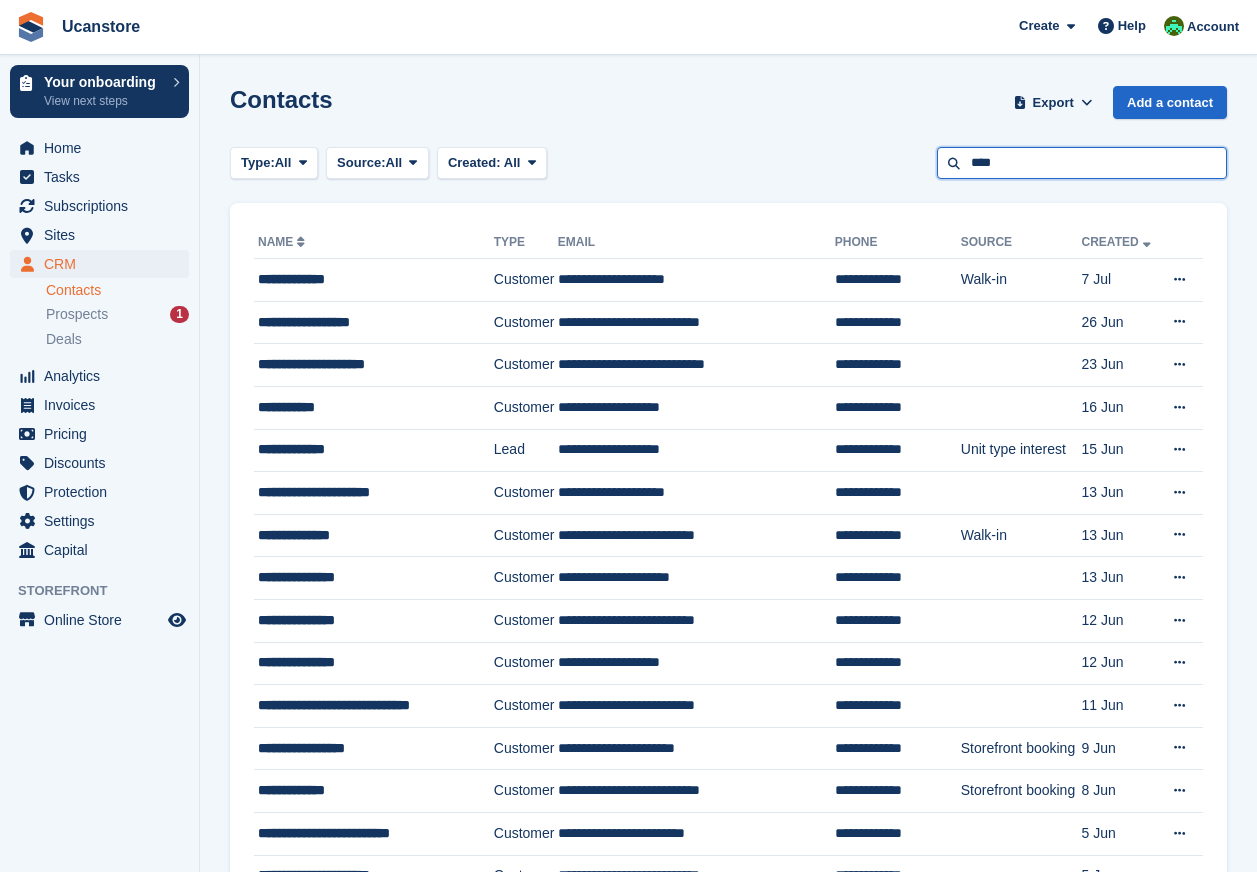 type on "****" 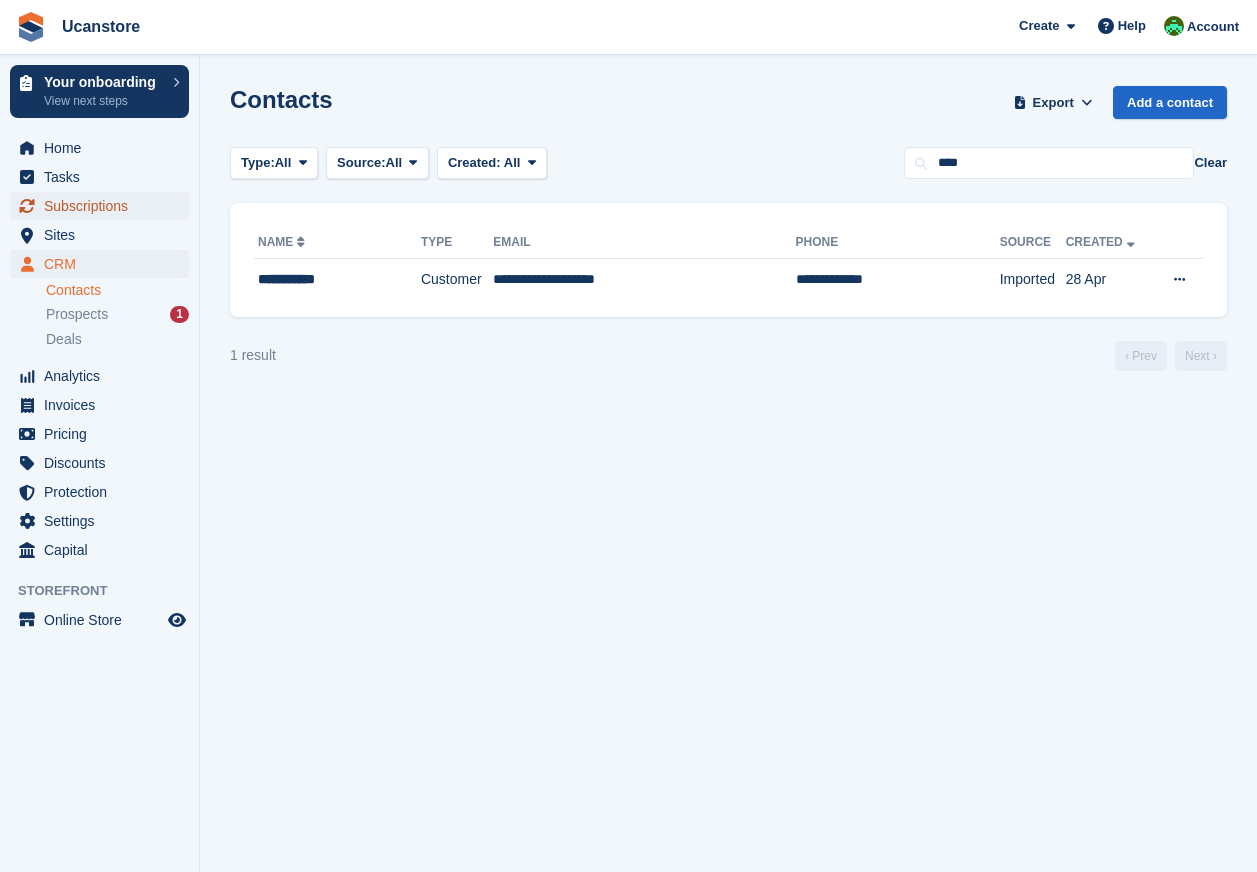 click on "Subscriptions" at bounding box center (104, 206) 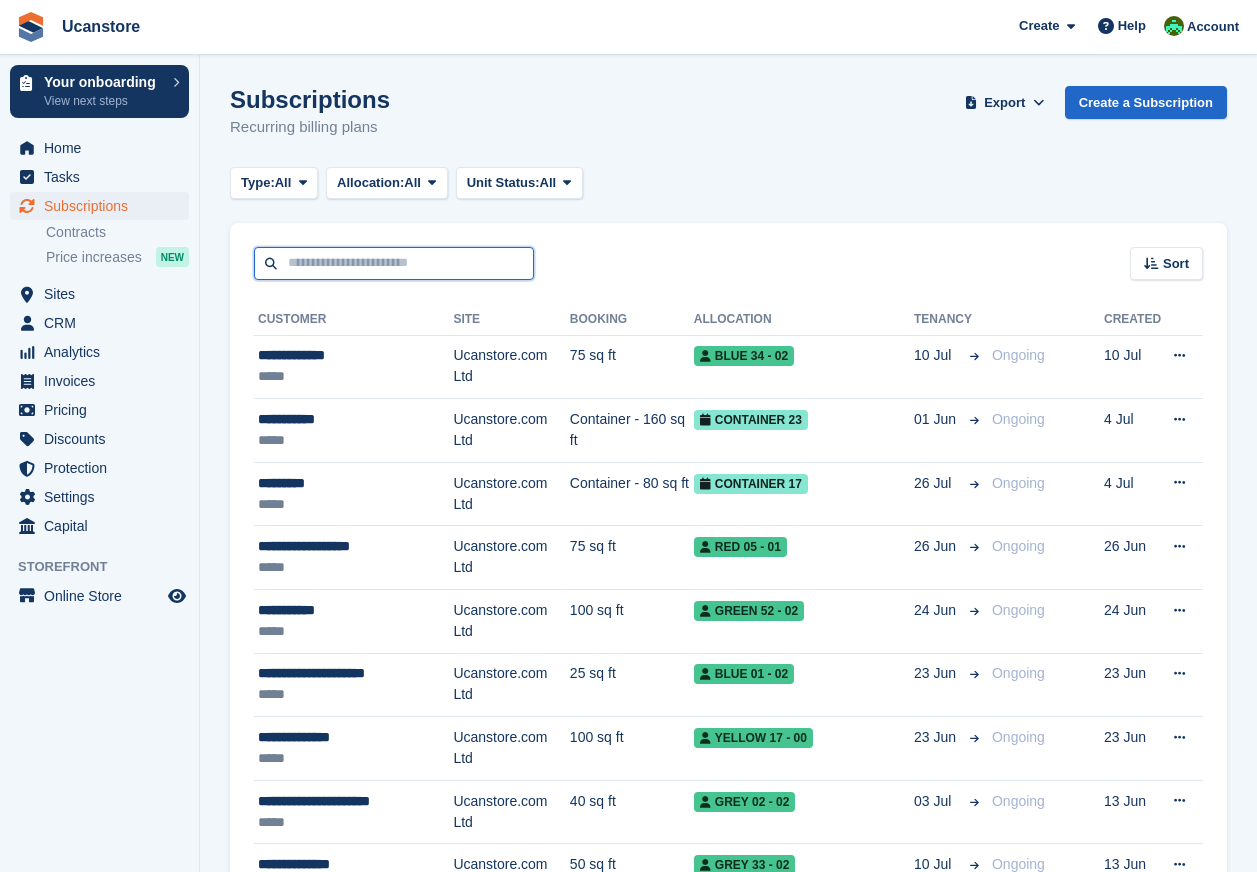 click at bounding box center (394, 263) 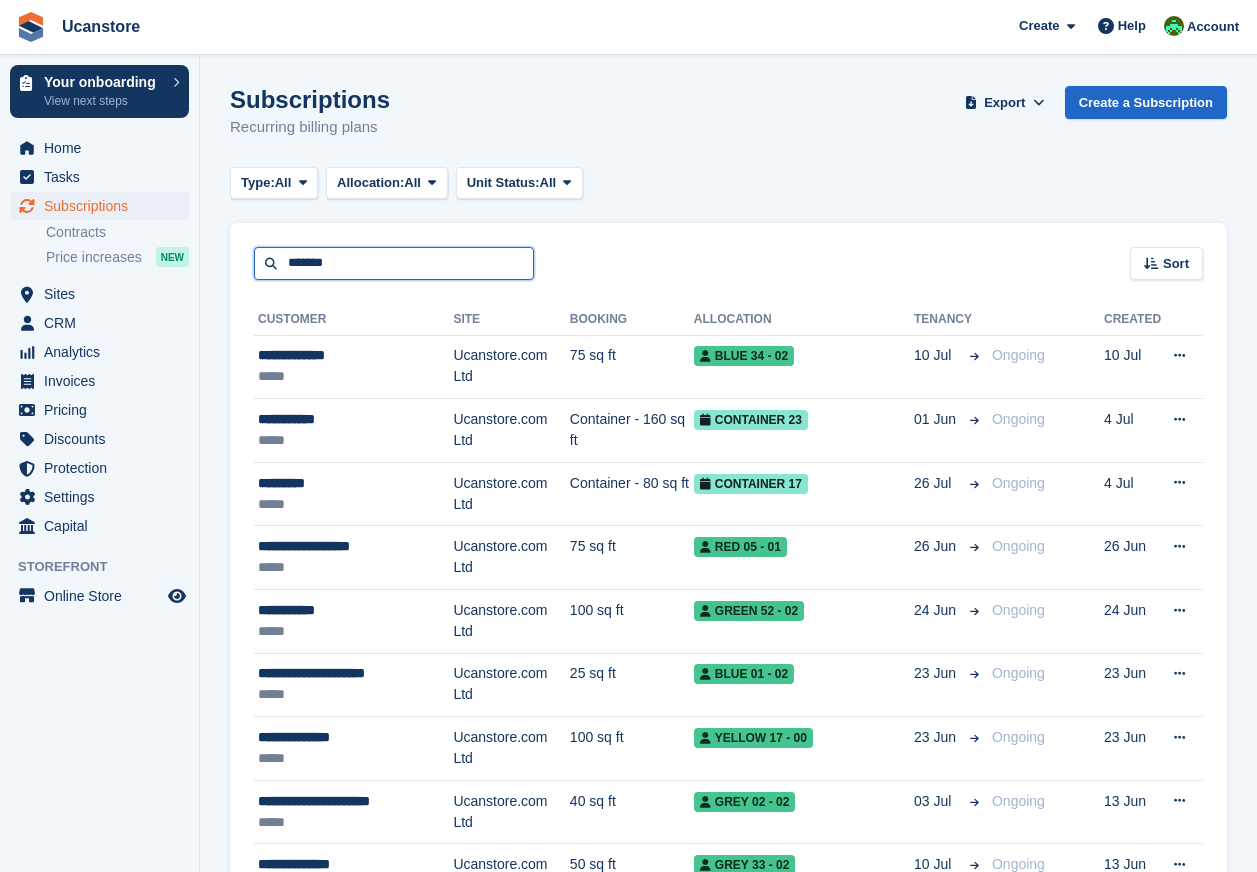 type on "*******" 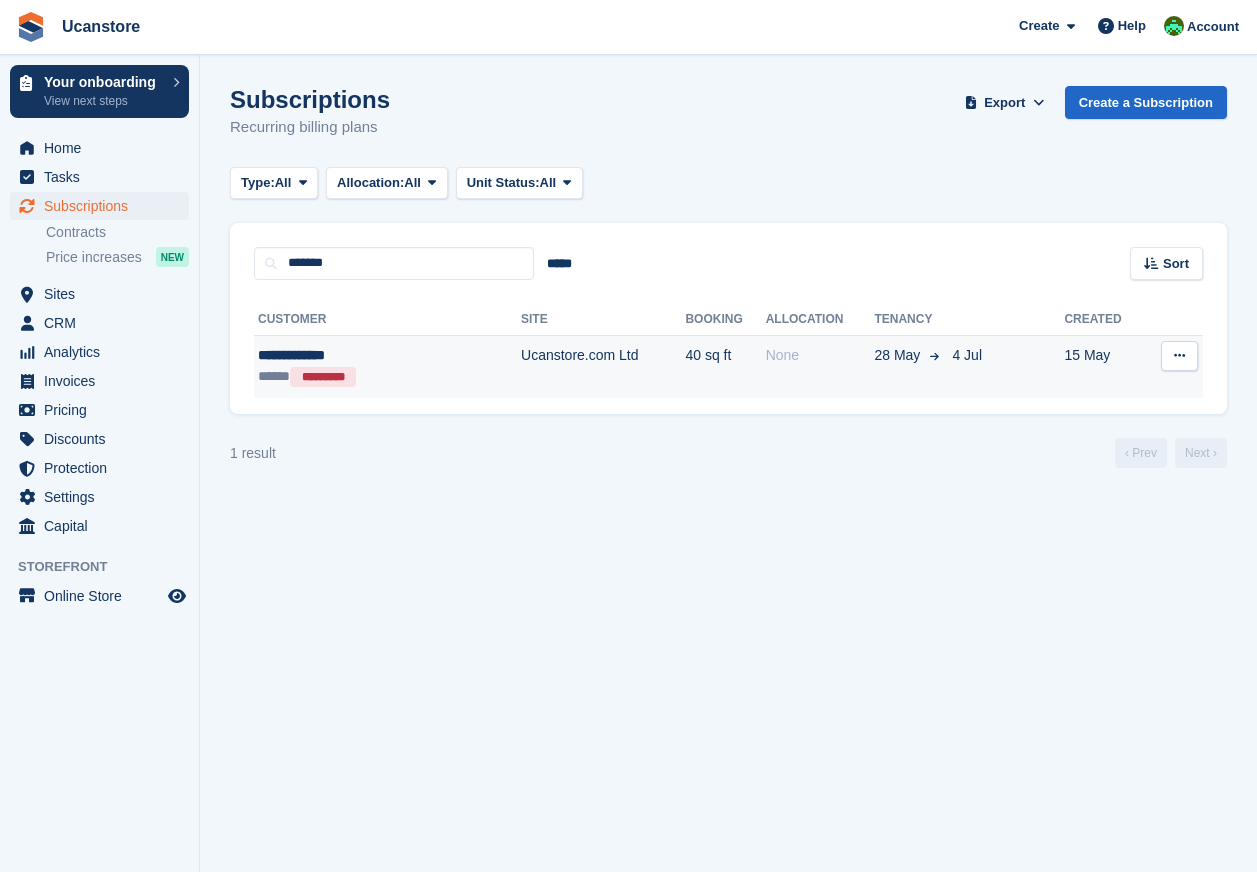 click on "Ucanstore.com Ltd" at bounding box center [603, 366] 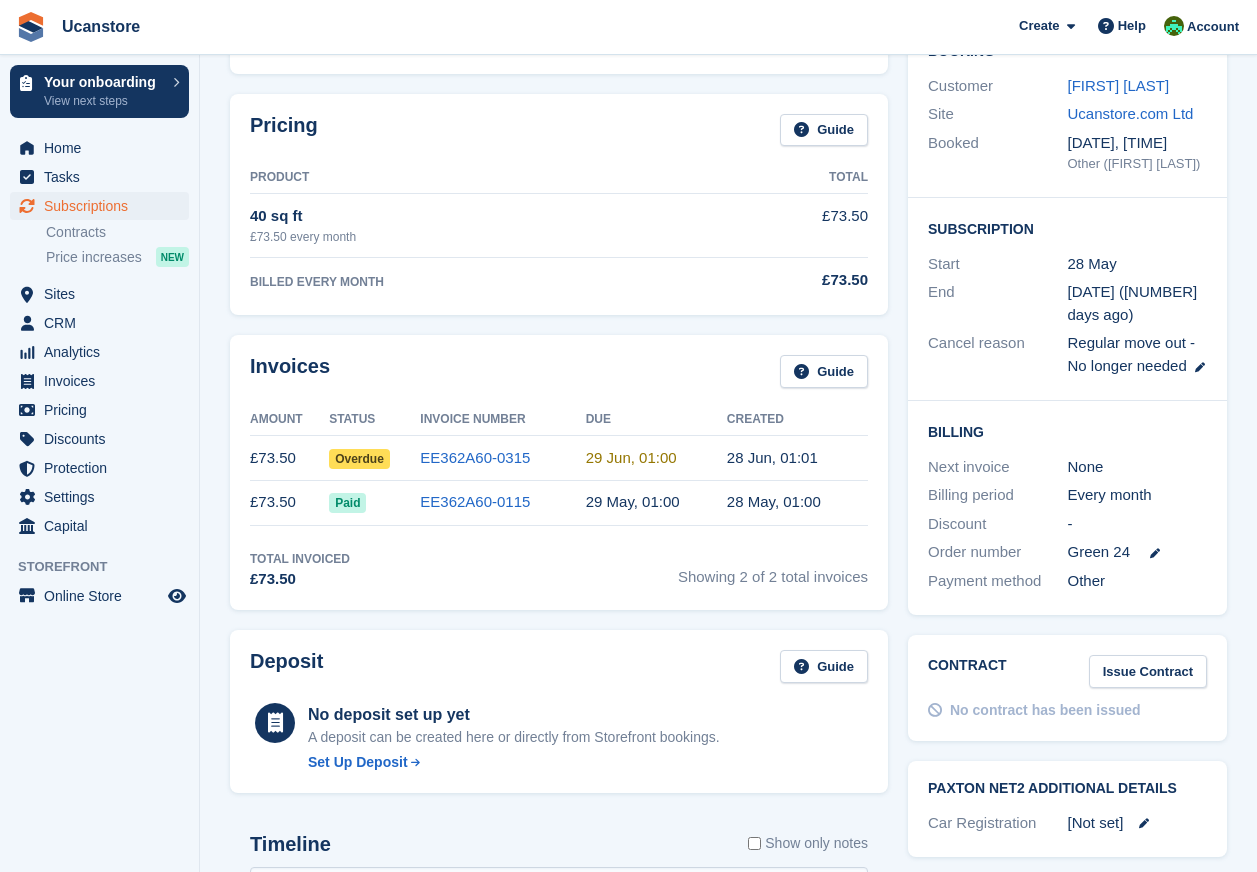 scroll, scrollTop: 300, scrollLeft: 0, axis: vertical 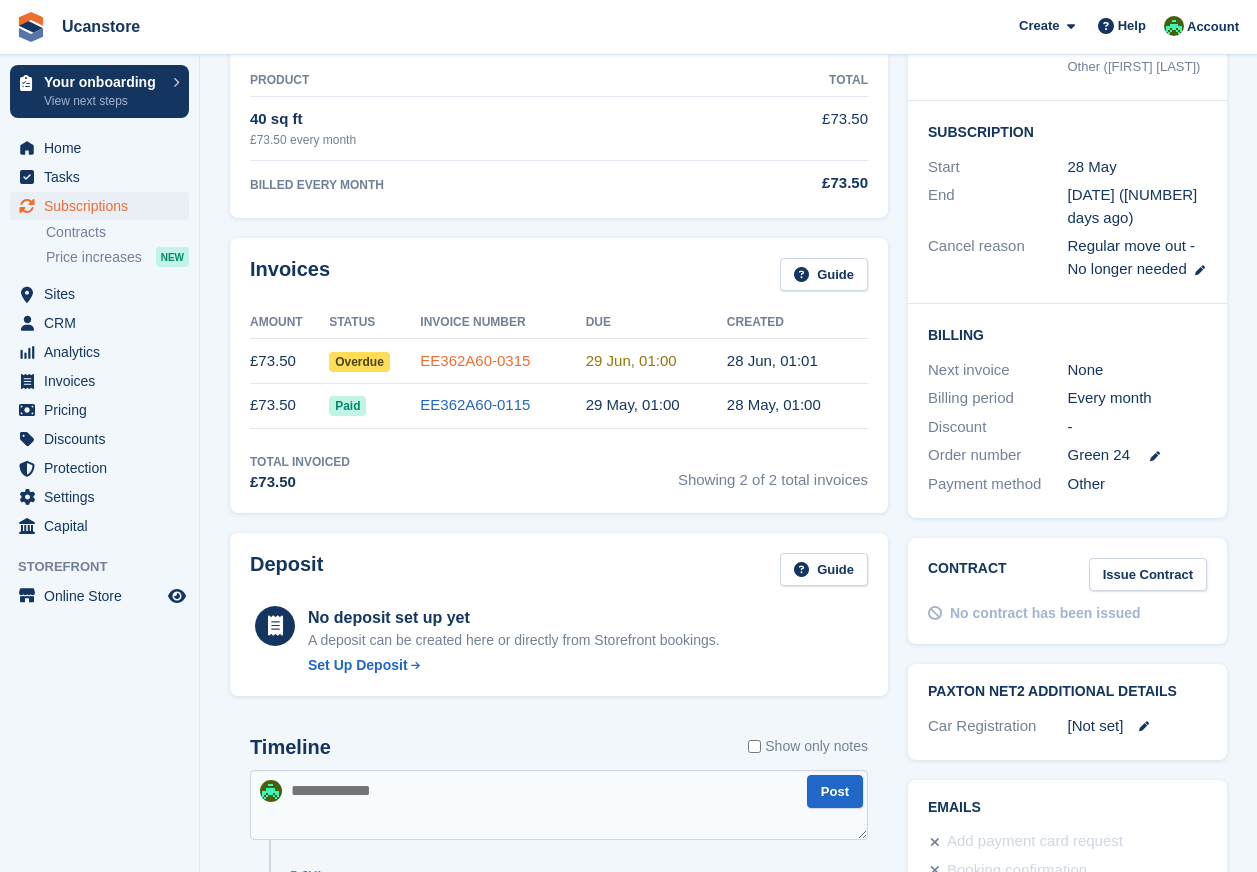 click on "EE362A60-0315" at bounding box center (475, 360) 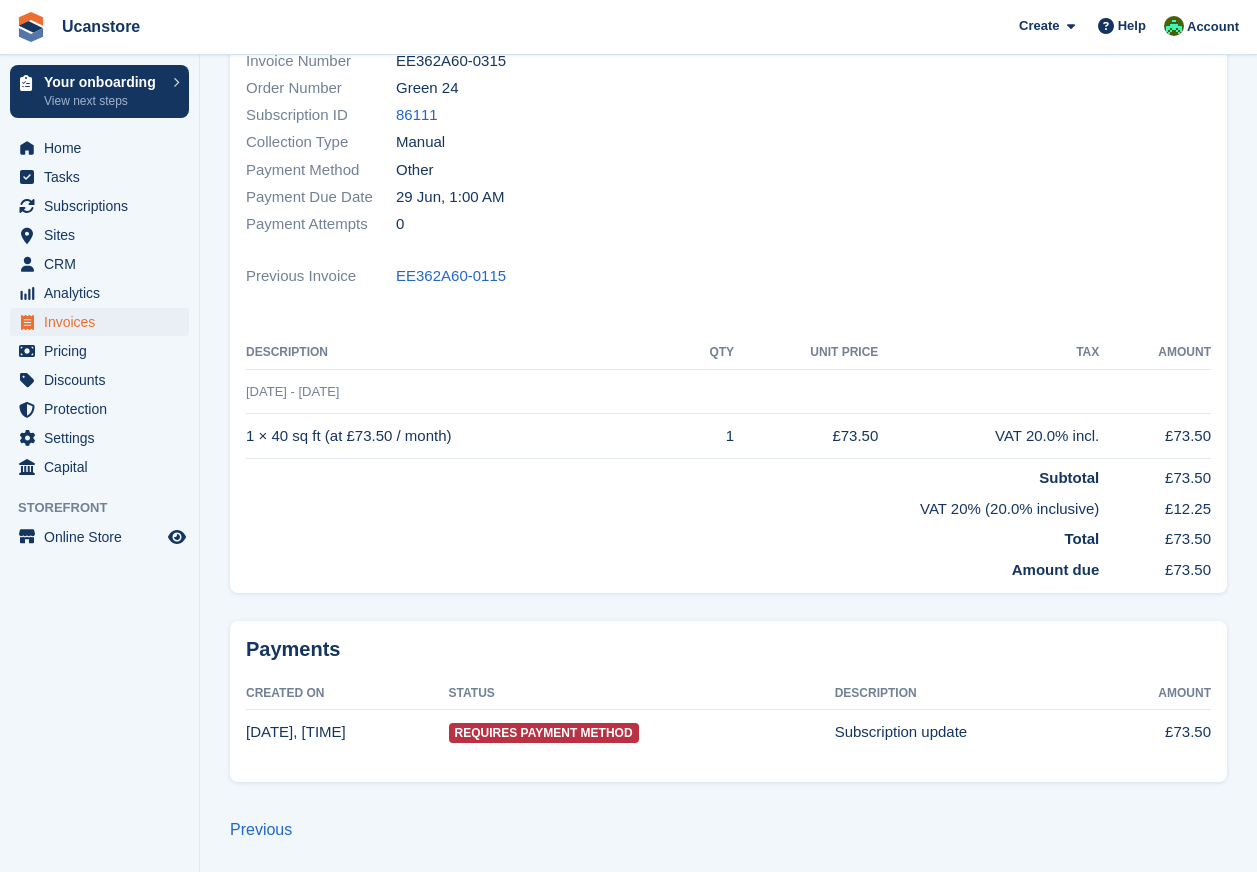 scroll, scrollTop: 0, scrollLeft: 0, axis: both 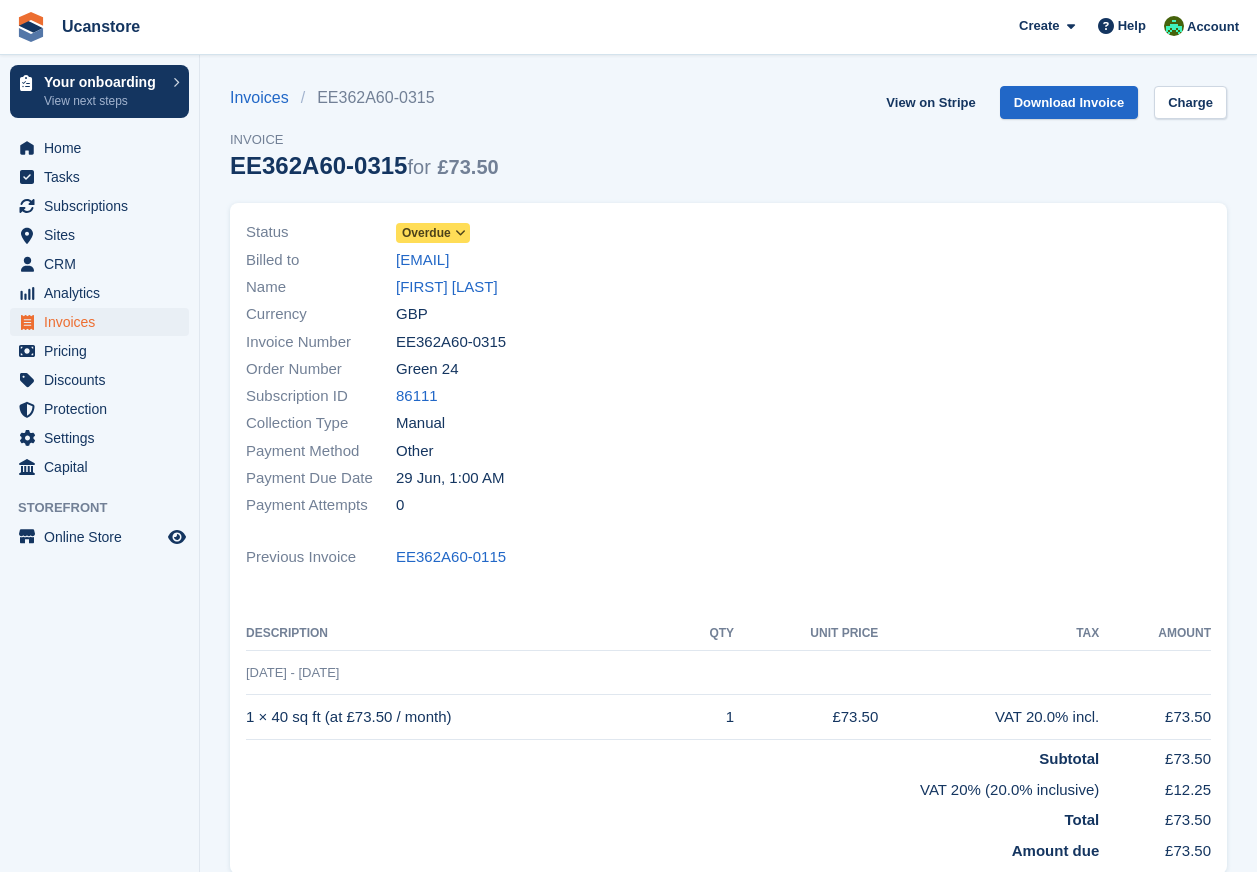 click on "Overdue" at bounding box center (426, 233) 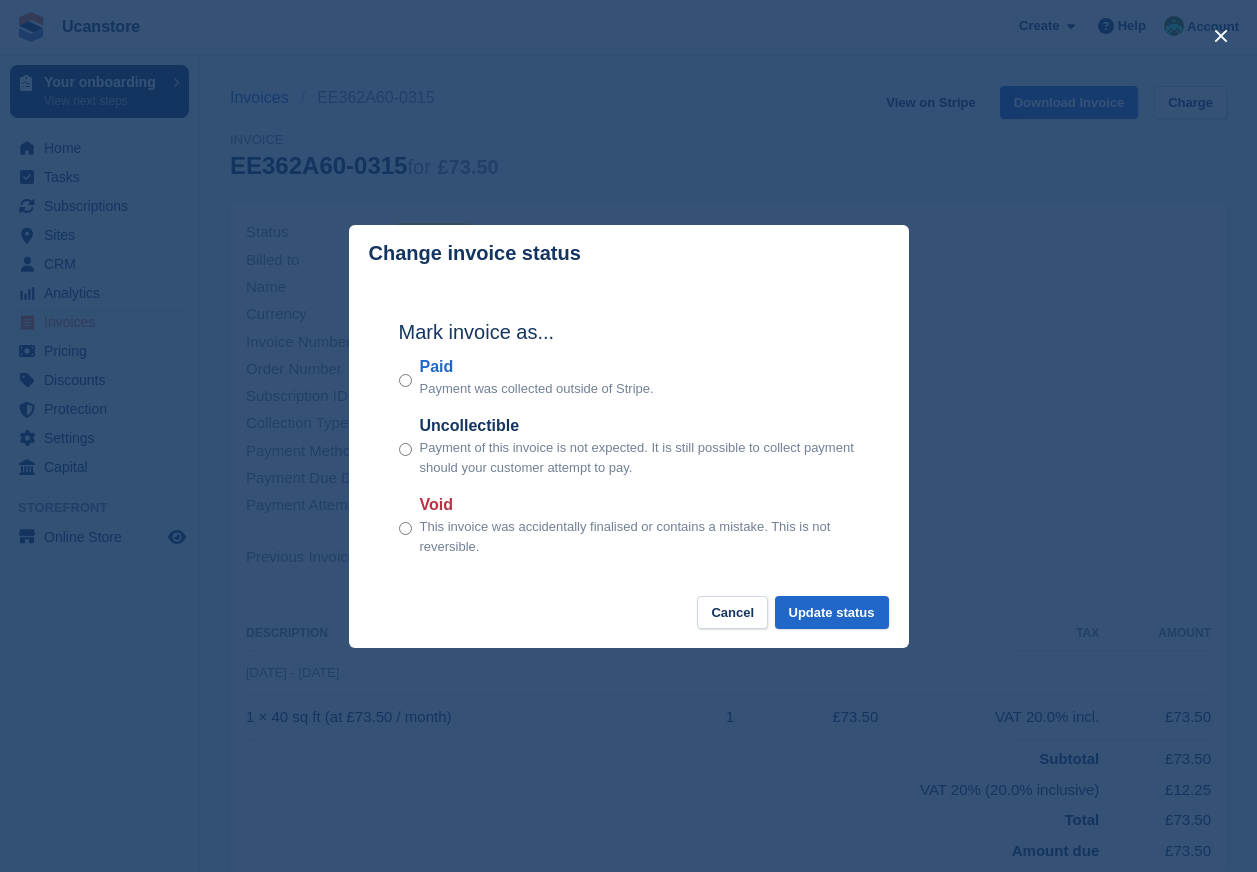 drag, startPoint x: 425, startPoint y: 524, endPoint x: 382, endPoint y: 530, distance: 43.416588 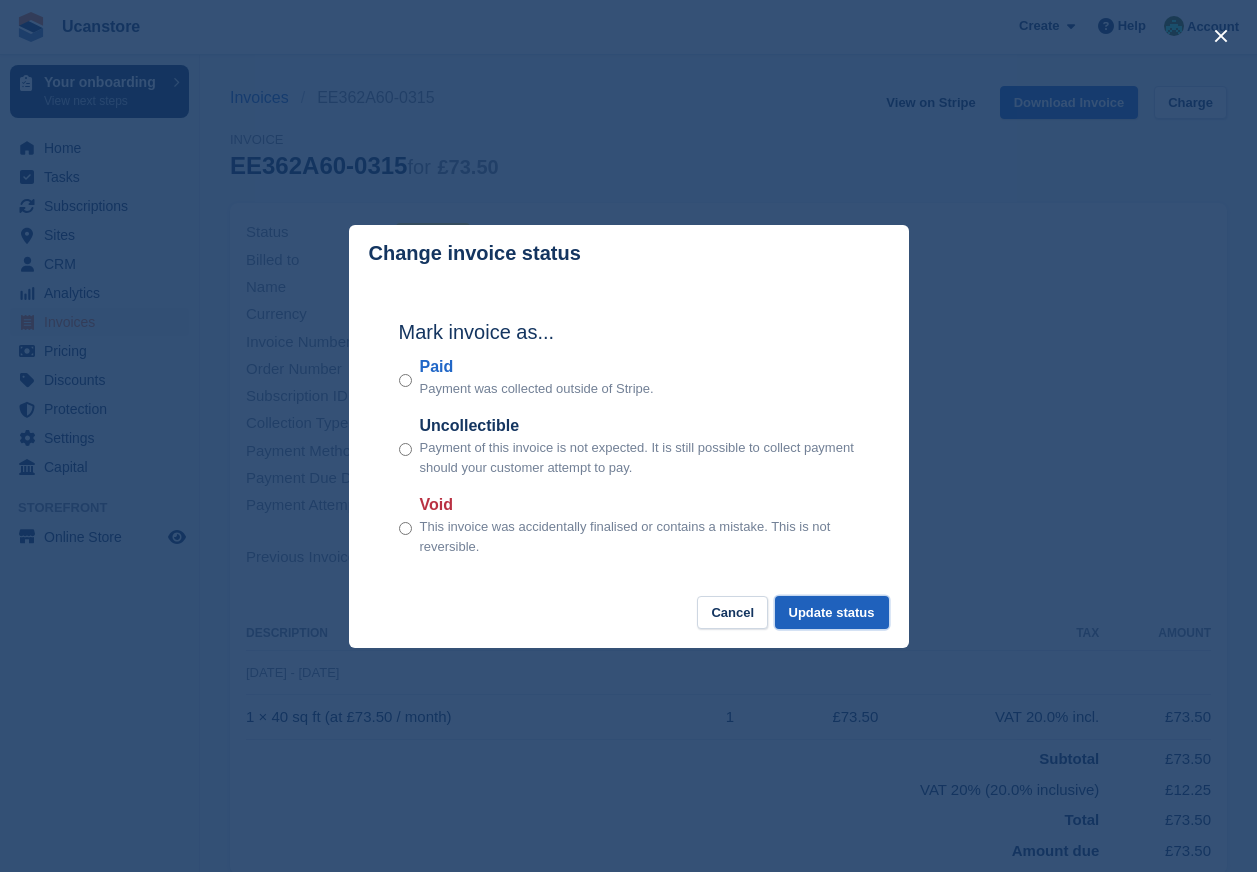 click on "Update status" at bounding box center (832, 612) 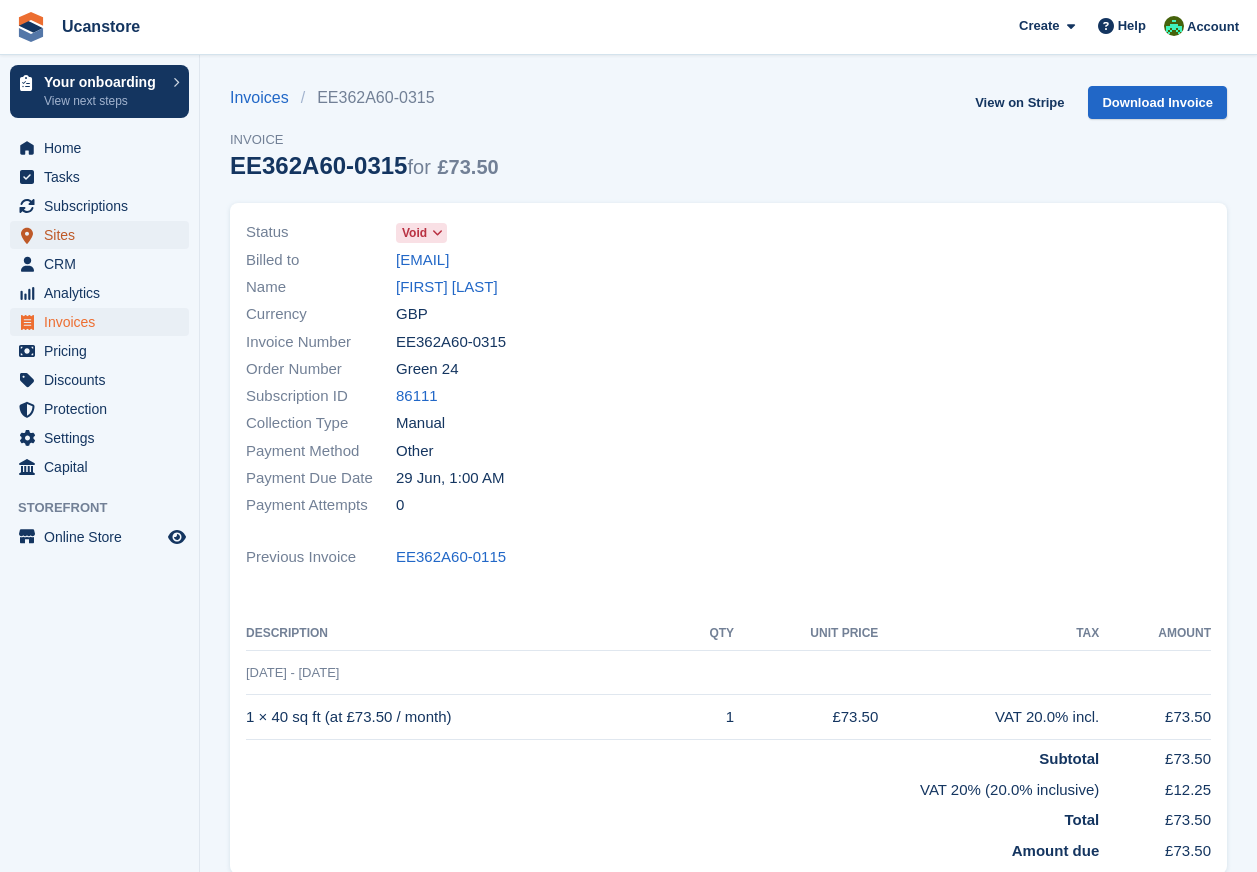 click on "Sites" at bounding box center (104, 235) 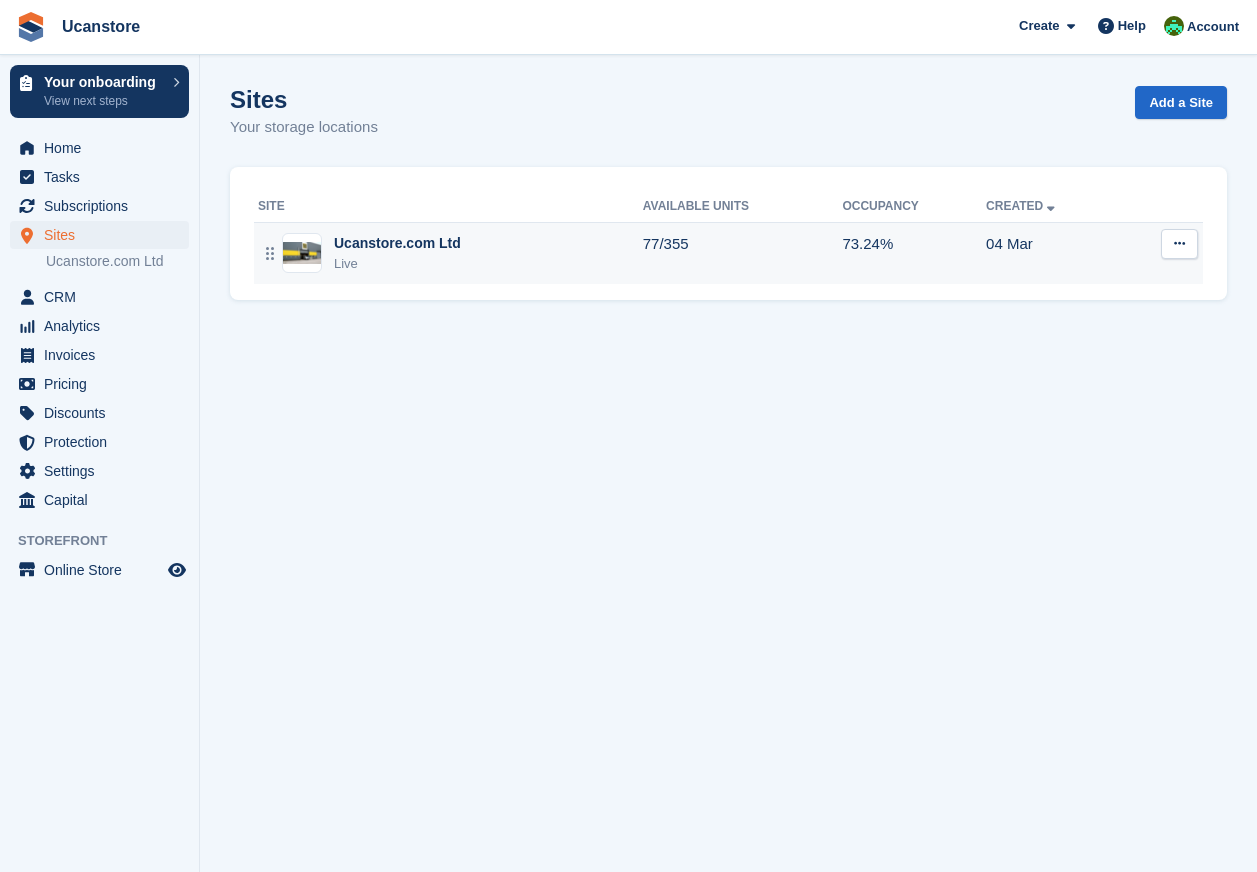 click on "Ucanstore.com Ltd
Live" at bounding box center [450, 253] 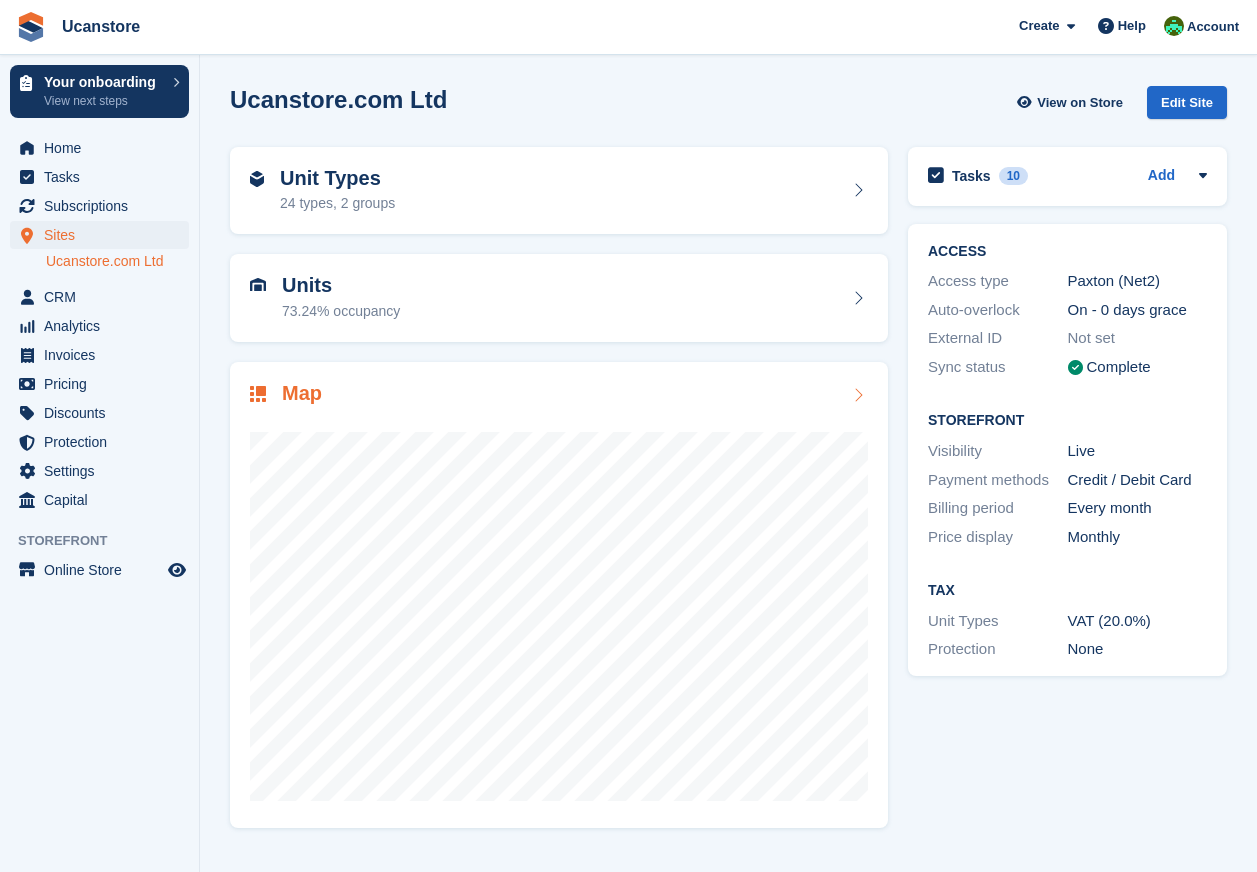 scroll, scrollTop: 0, scrollLeft: 0, axis: both 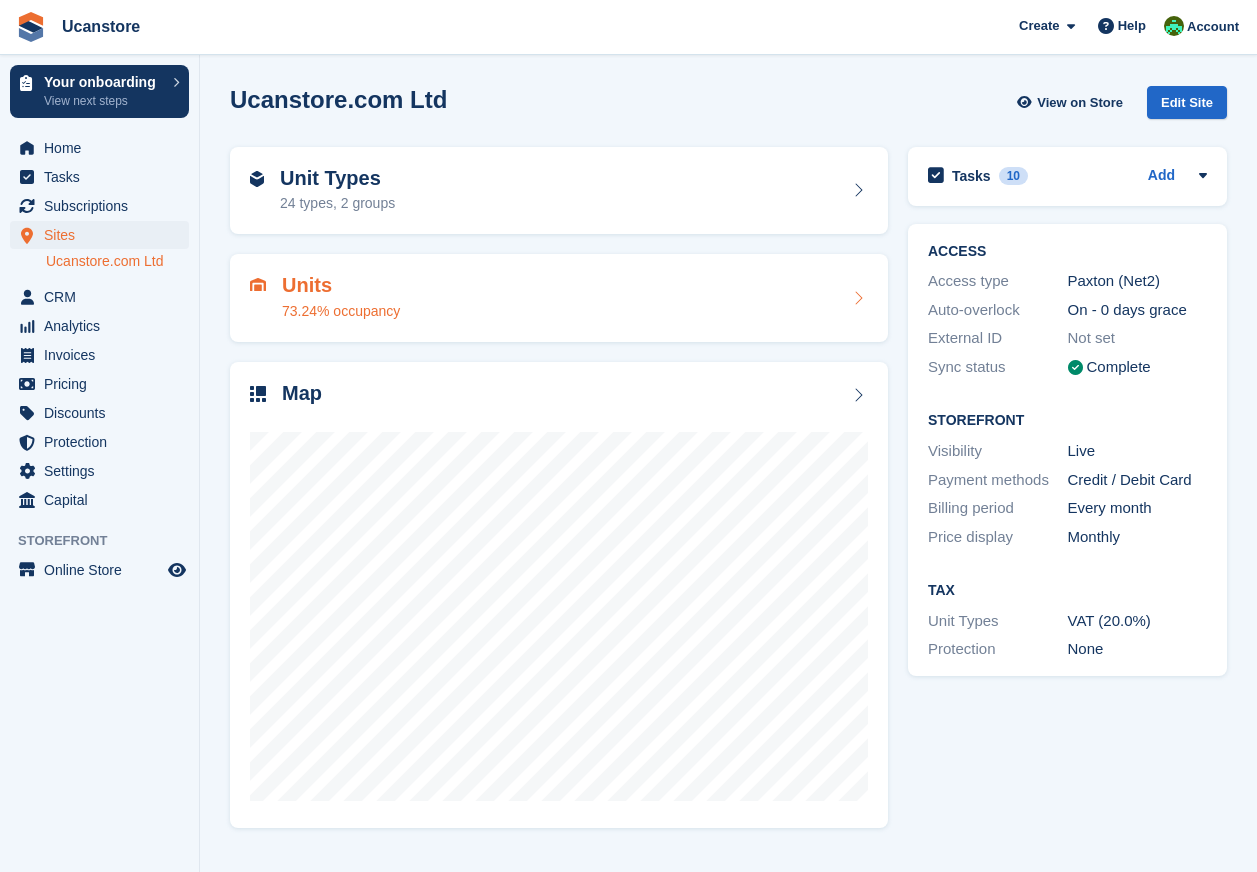 click on "Units
73.24% occupancy" at bounding box center (559, 298) 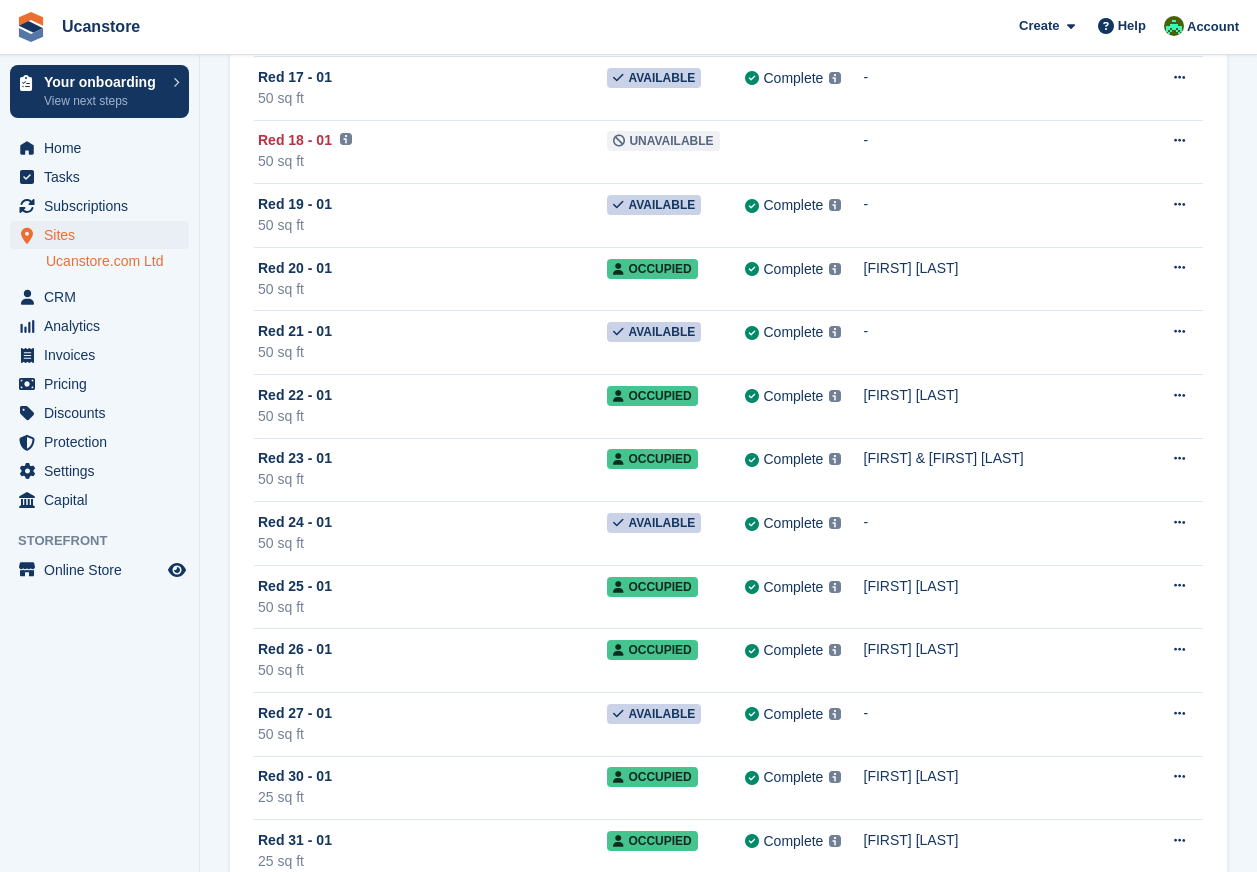 scroll, scrollTop: 16700, scrollLeft: 0, axis: vertical 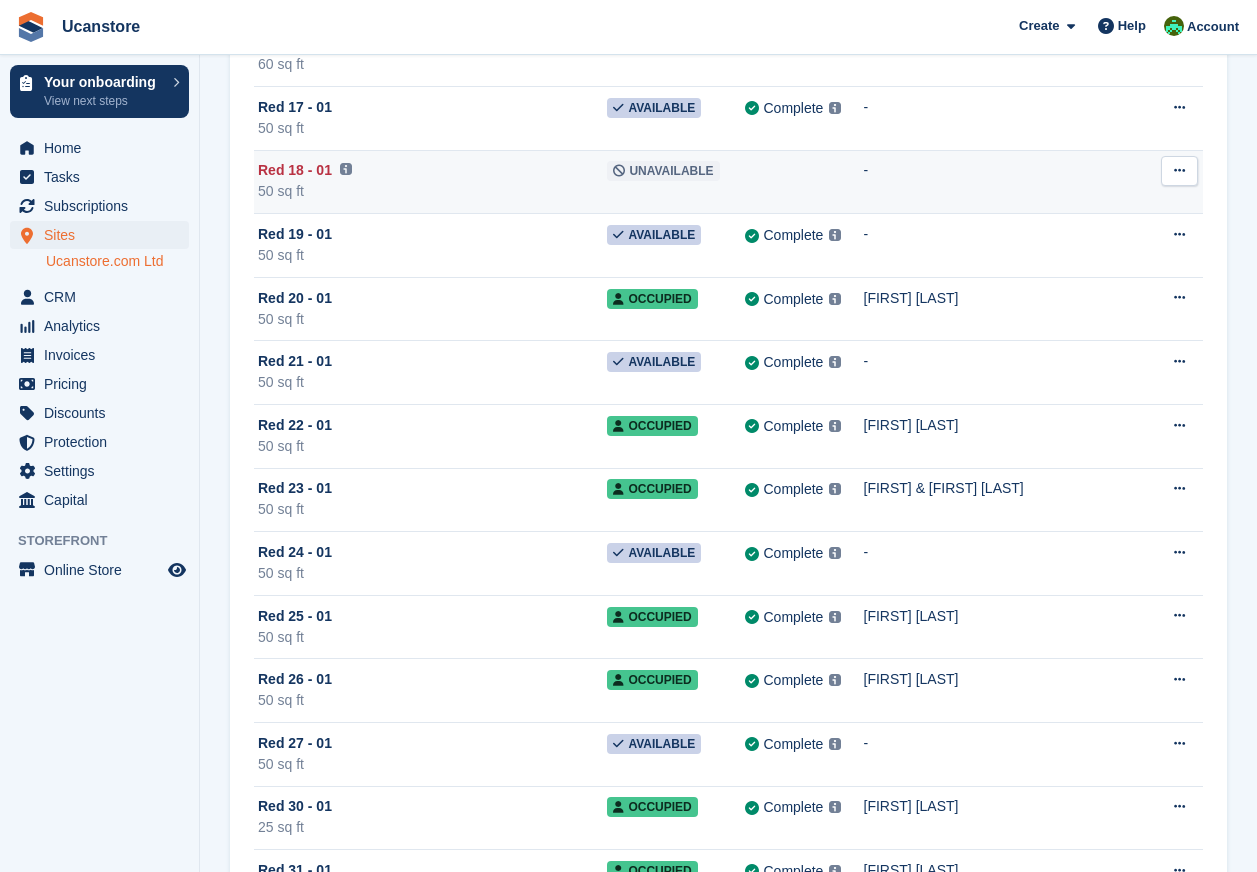 click at bounding box center [1179, 170] 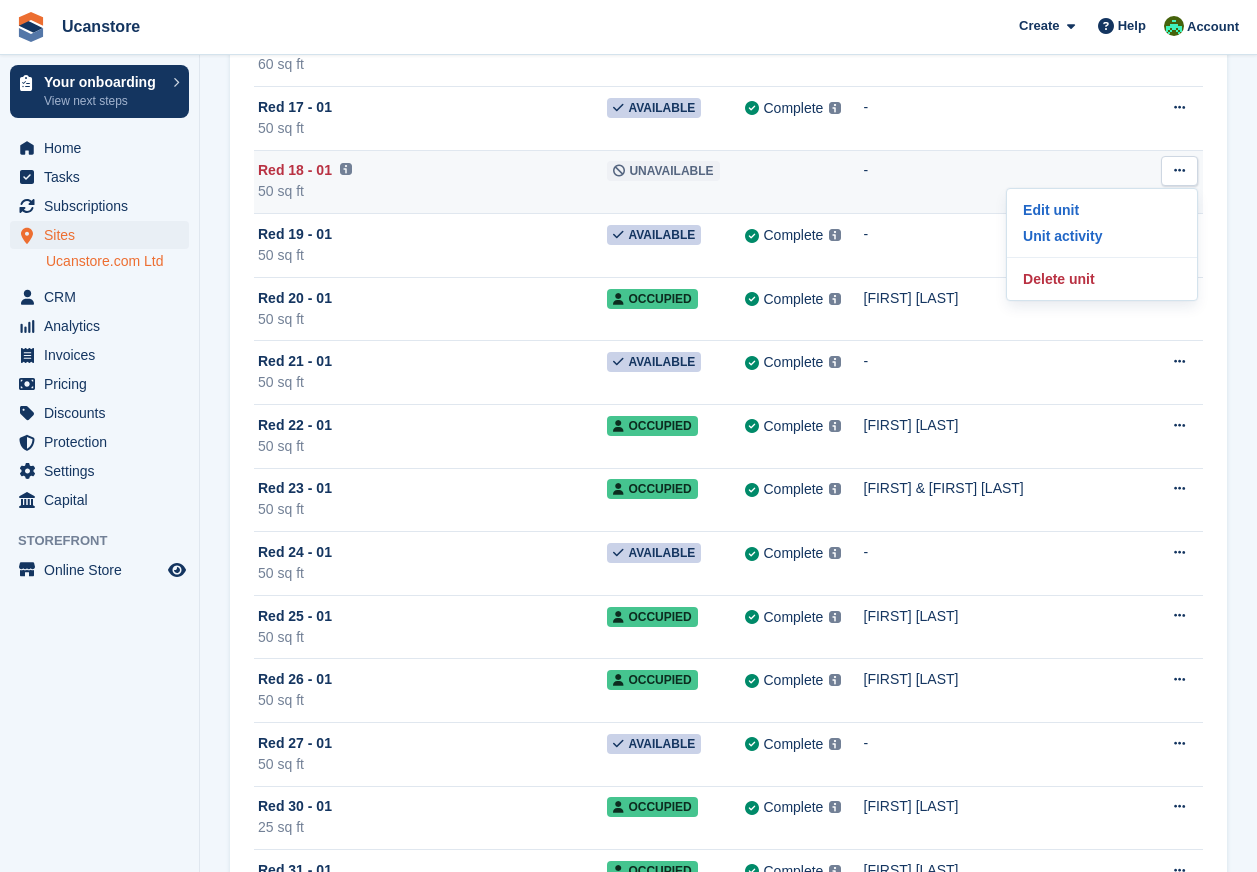 click at bounding box center [804, 182] 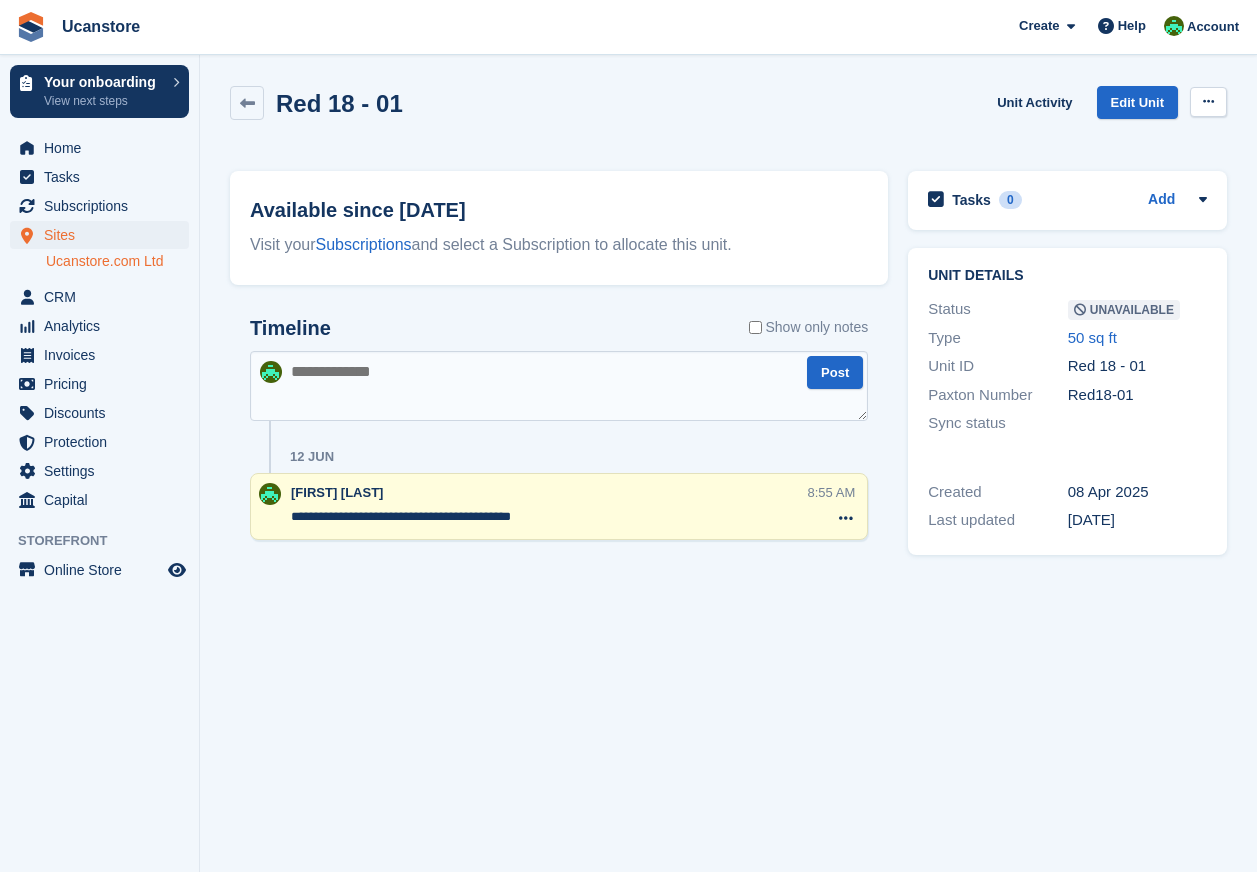 scroll, scrollTop: 0, scrollLeft: 0, axis: both 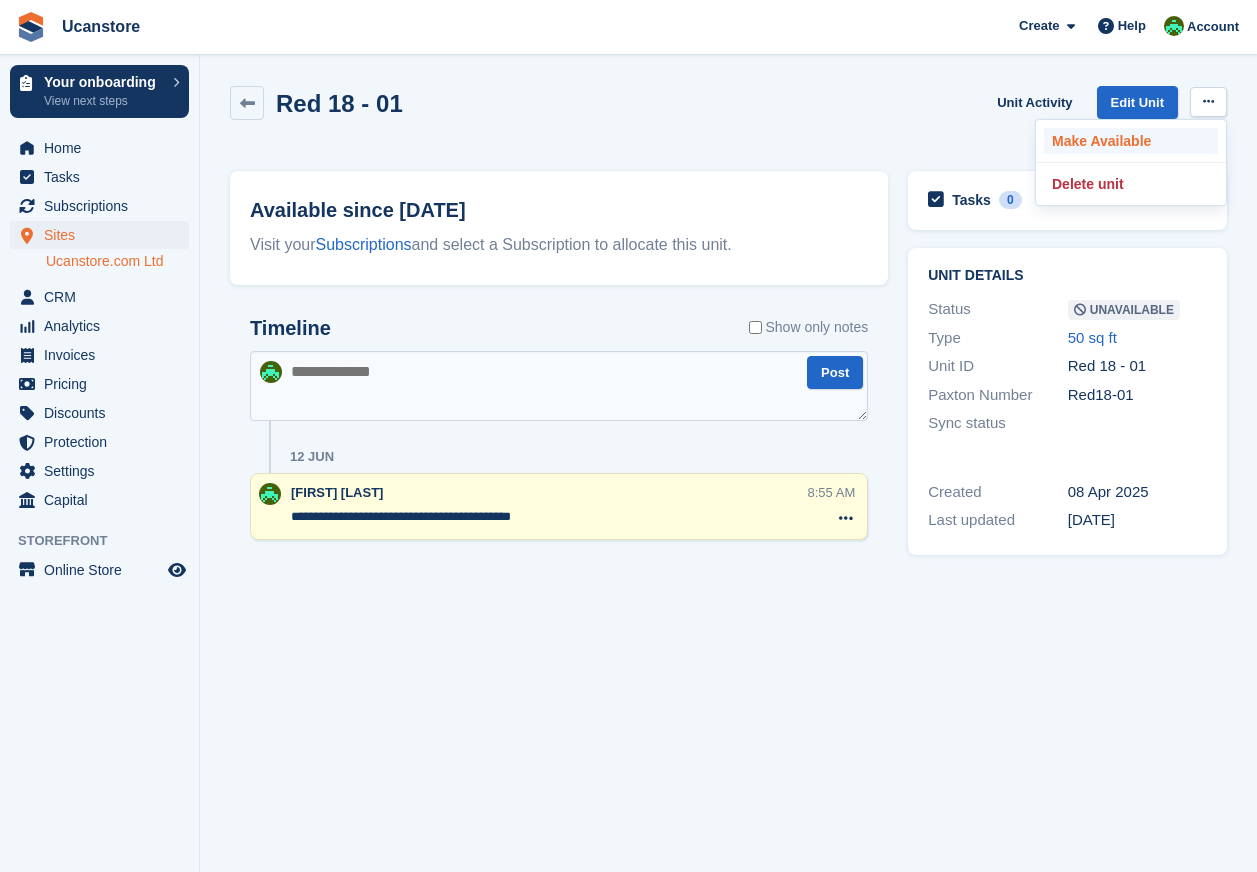 click on "Make Available" at bounding box center (1131, 141) 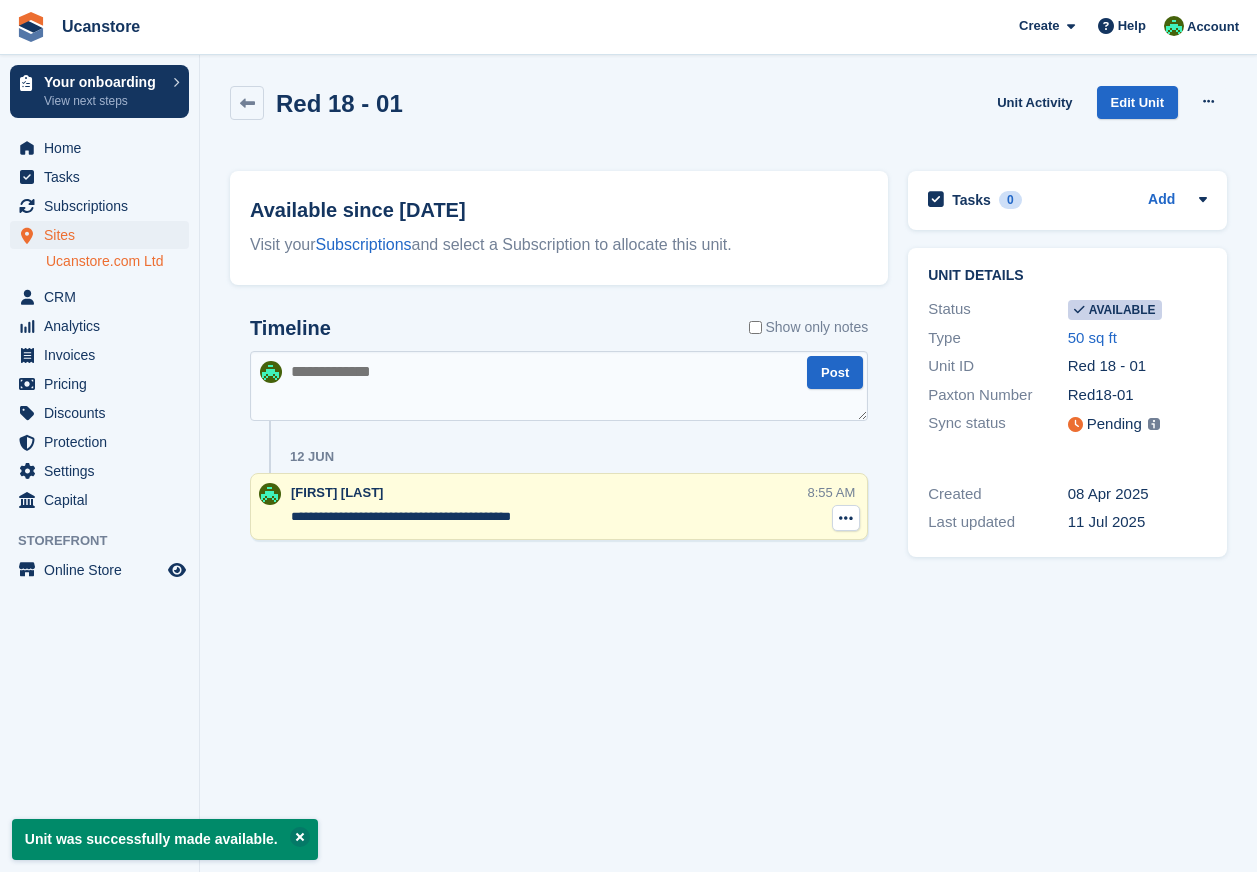 click at bounding box center (846, 518) 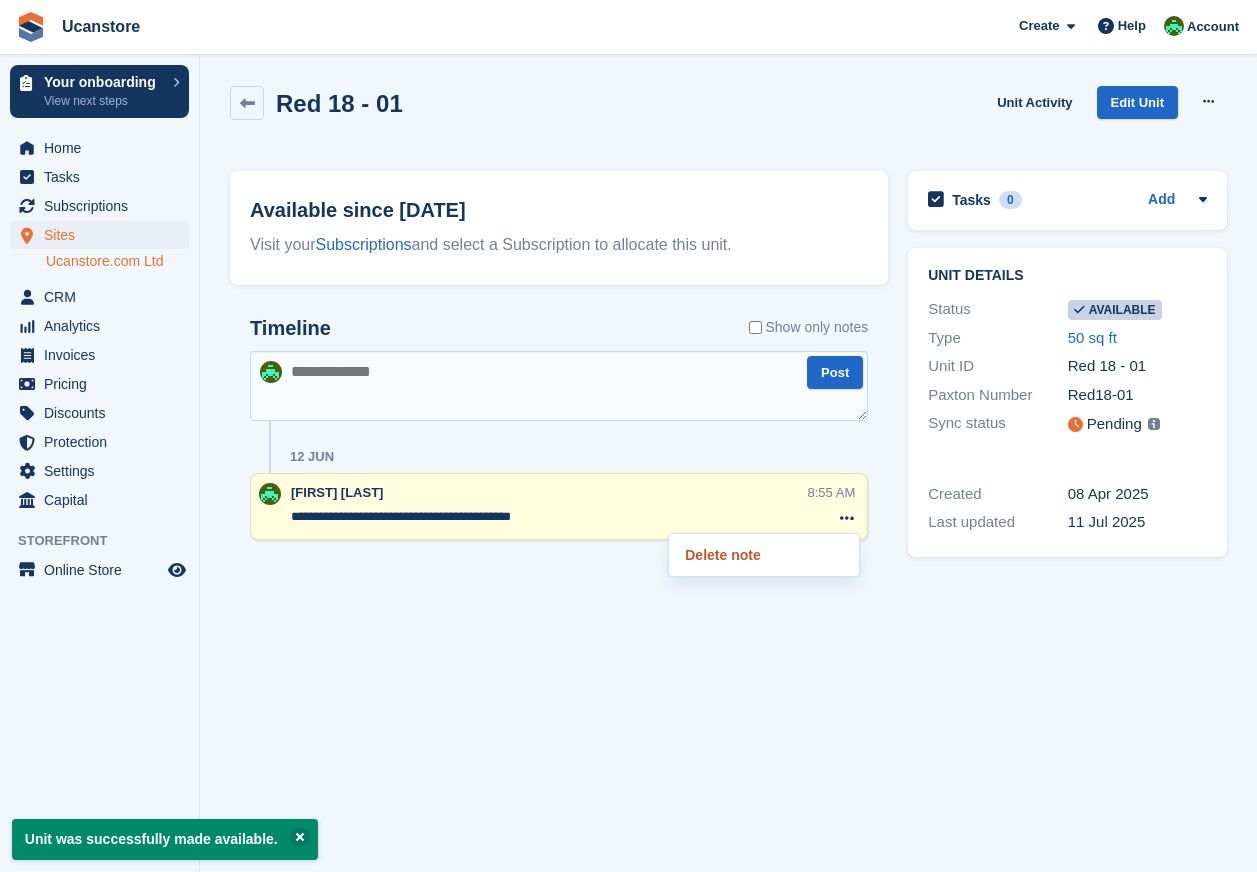 click on "Delete note" at bounding box center (764, 555) 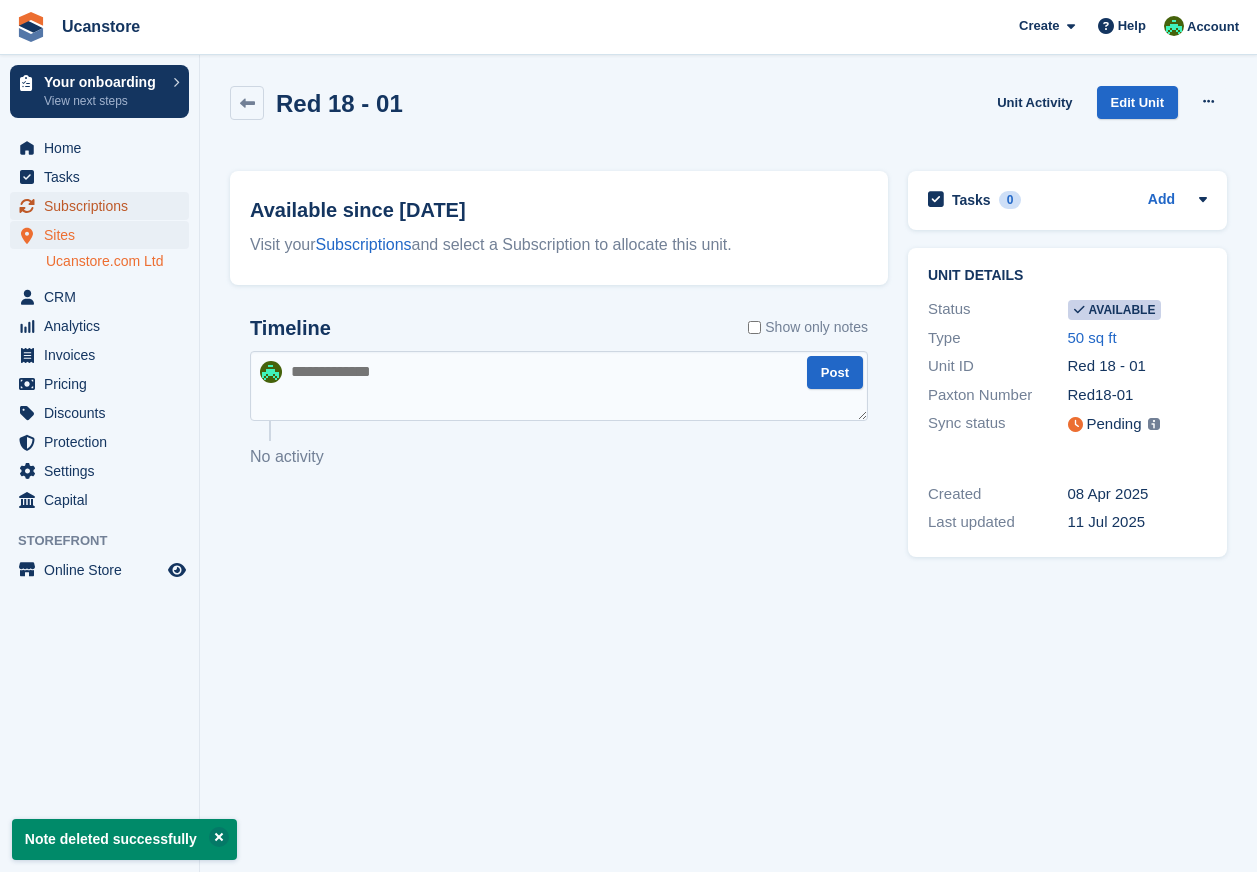 click on "Subscriptions" at bounding box center (104, 206) 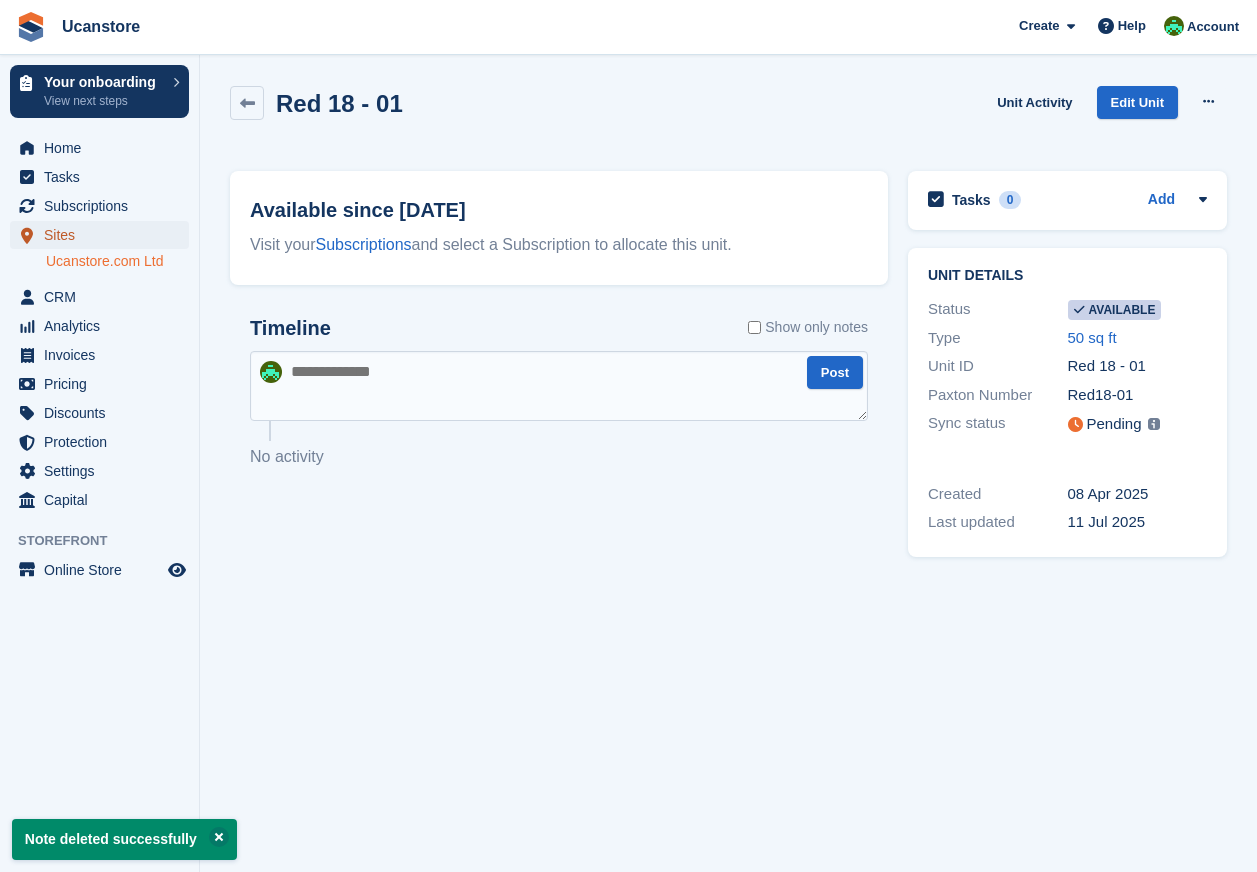 click on "Sites" at bounding box center (104, 235) 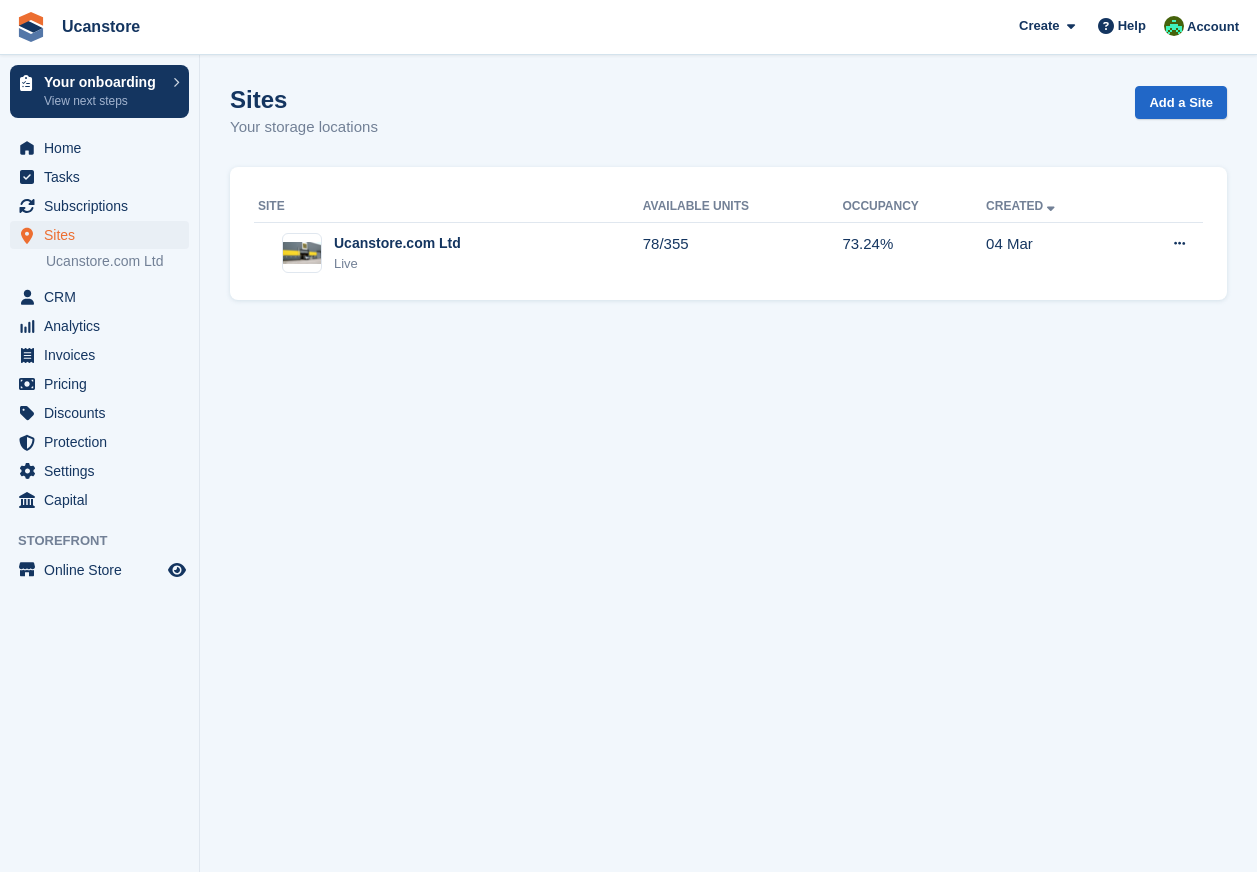 click on "Ucanstore.com Ltd" at bounding box center (117, 261) 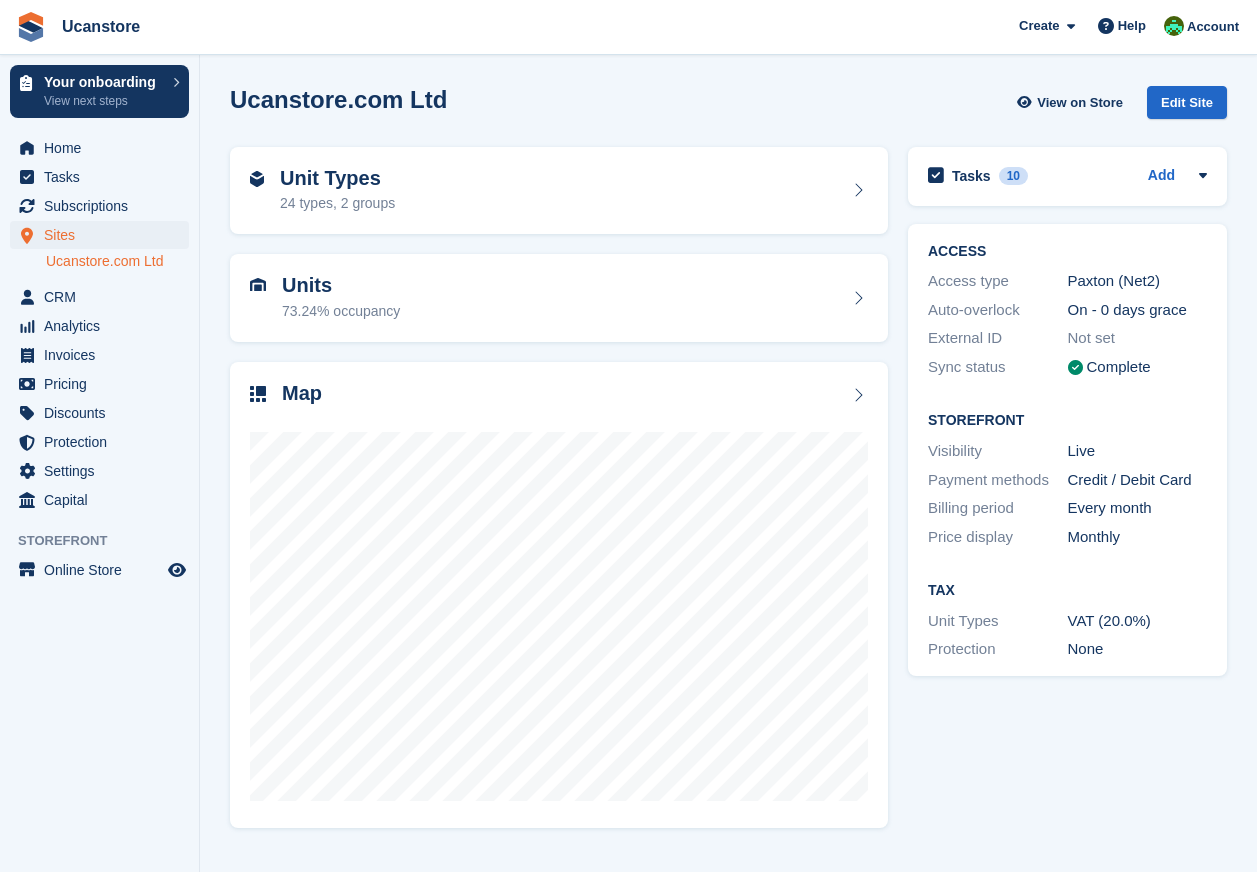 scroll, scrollTop: 0, scrollLeft: 0, axis: both 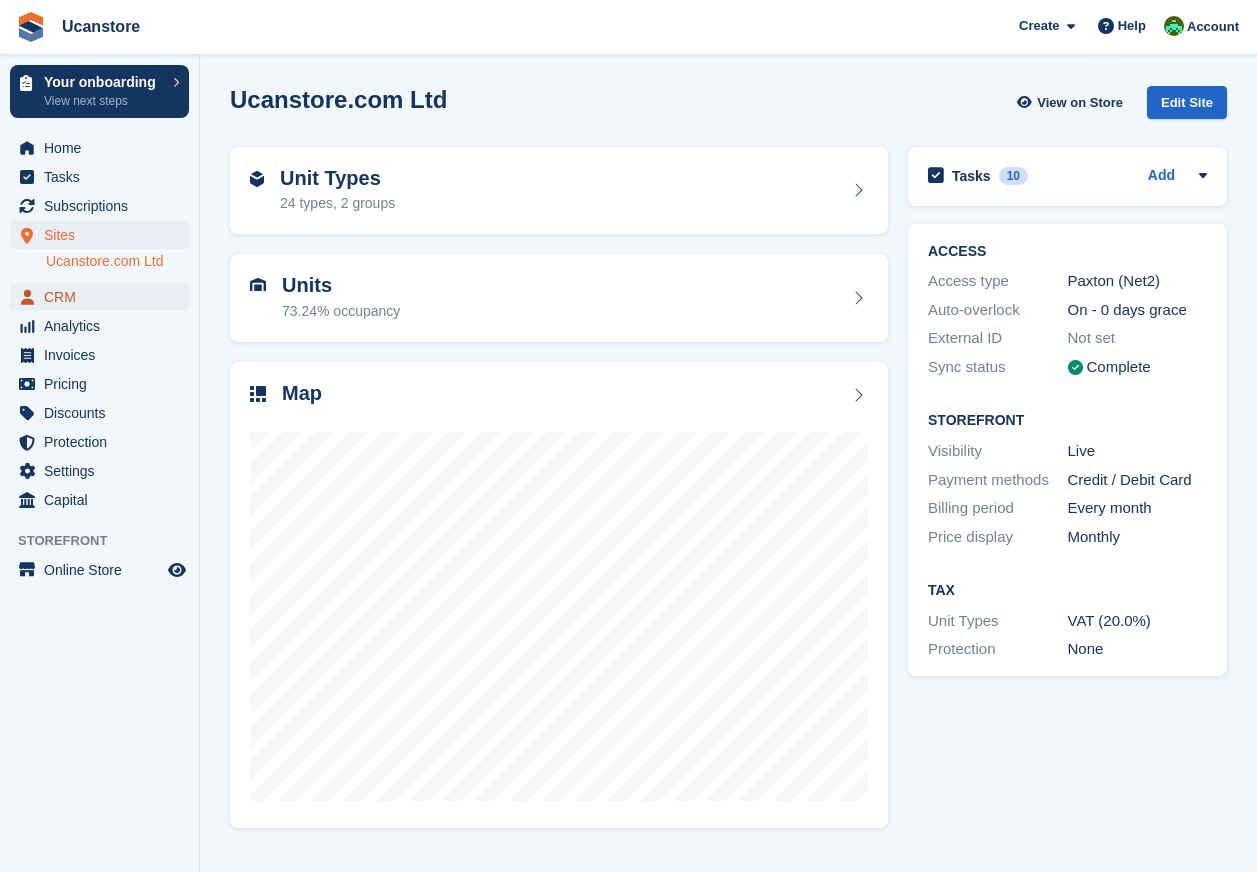 click on "CRM" at bounding box center (104, 297) 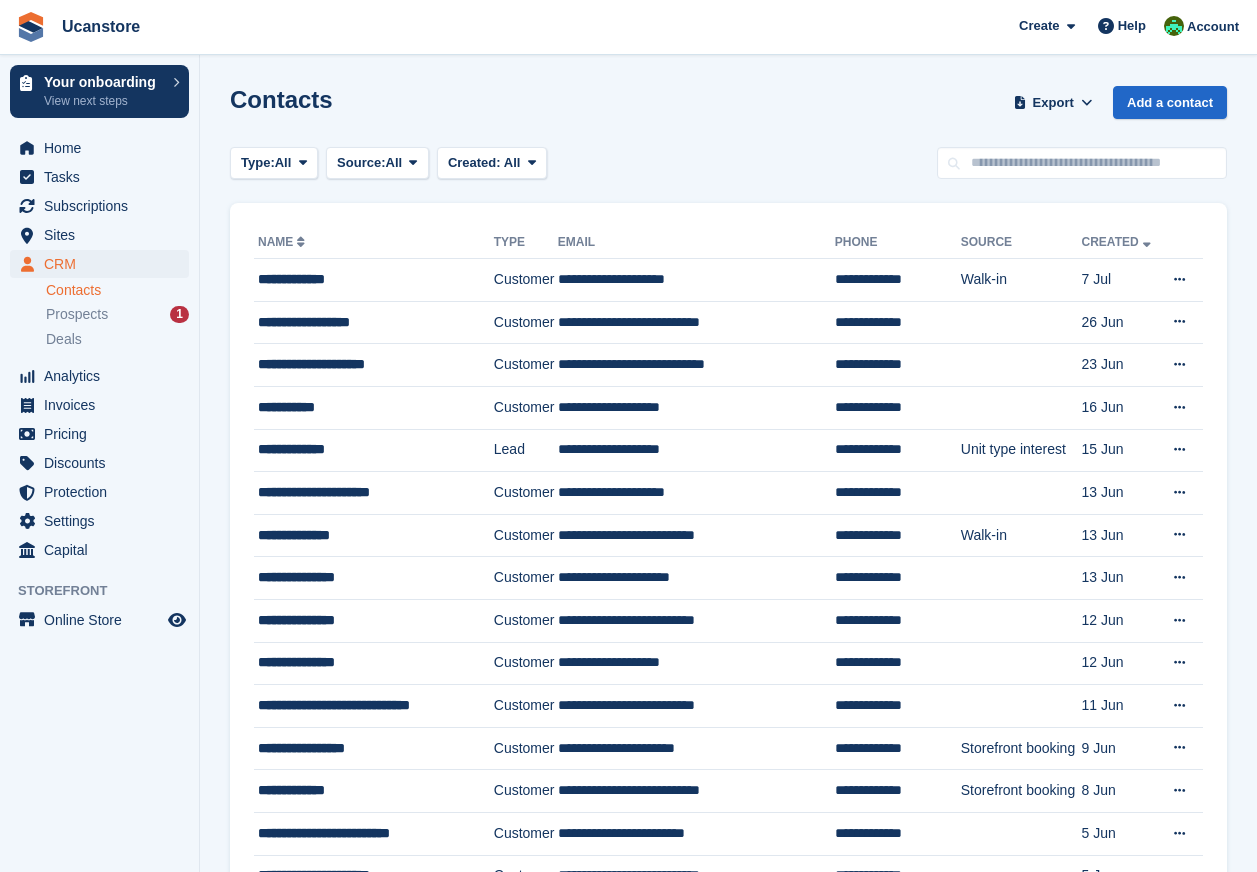 scroll, scrollTop: 0, scrollLeft: 0, axis: both 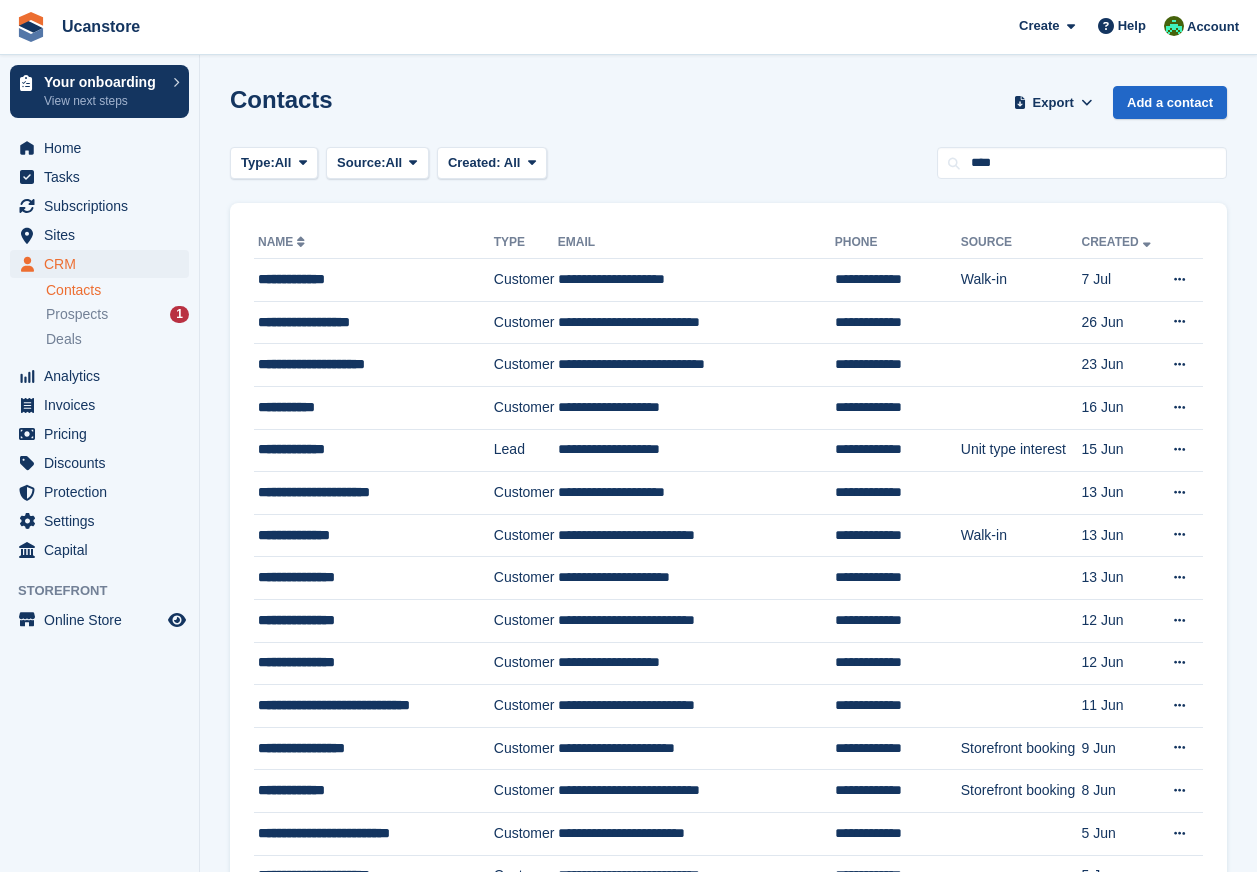 type on "****" 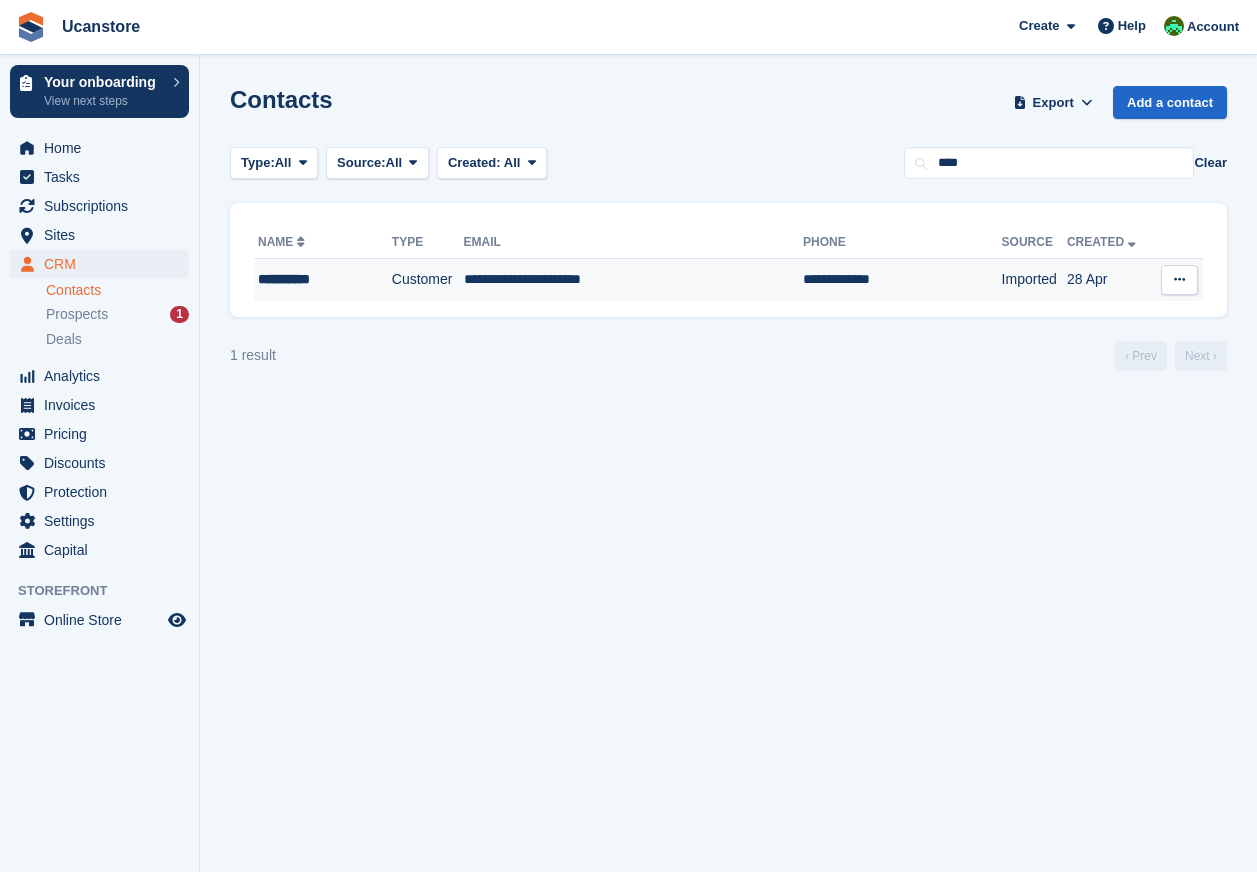 click on "**********" at bounding box center (634, 280) 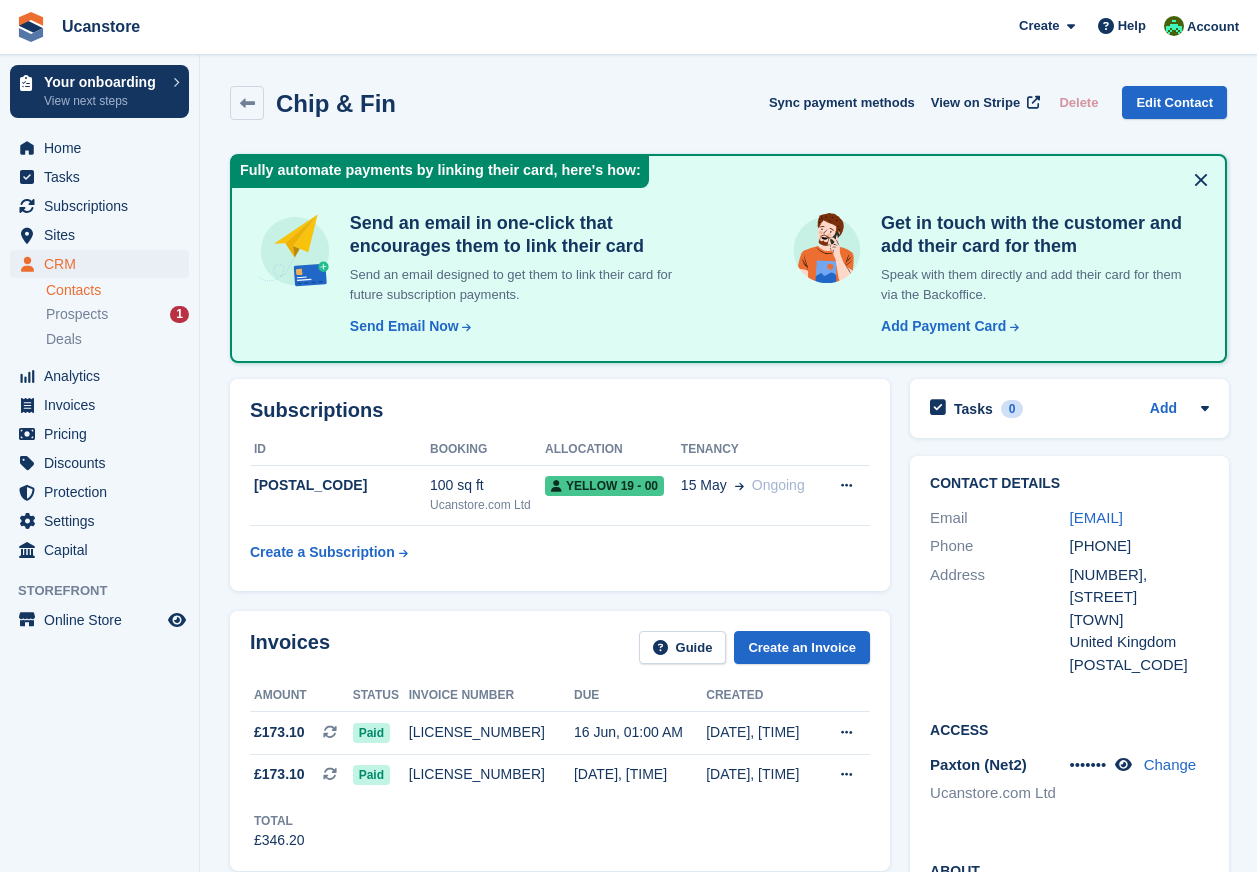 scroll, scrollTop: 0, scrollLeft: 0, axis: both 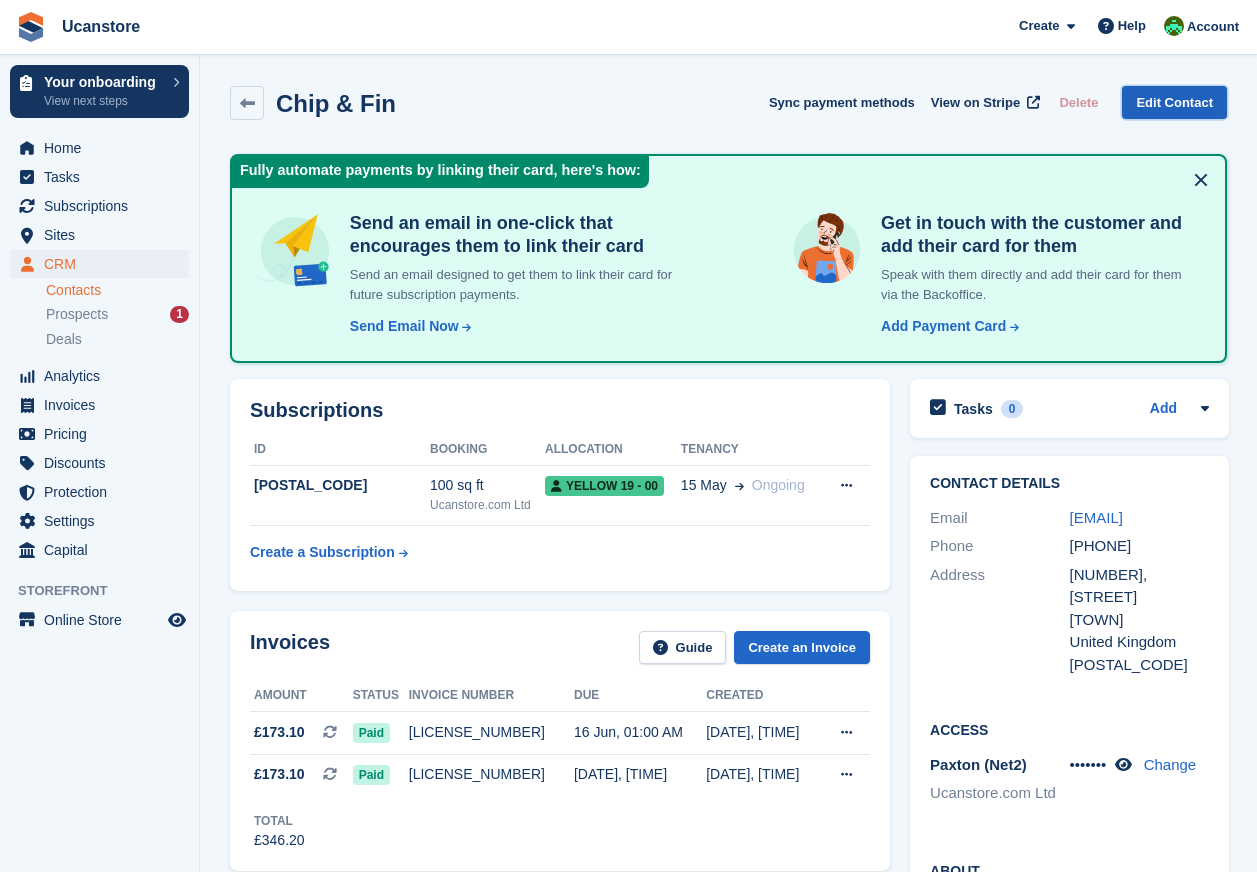 click on "Edit Contact" at bounding box center [1174, 102] 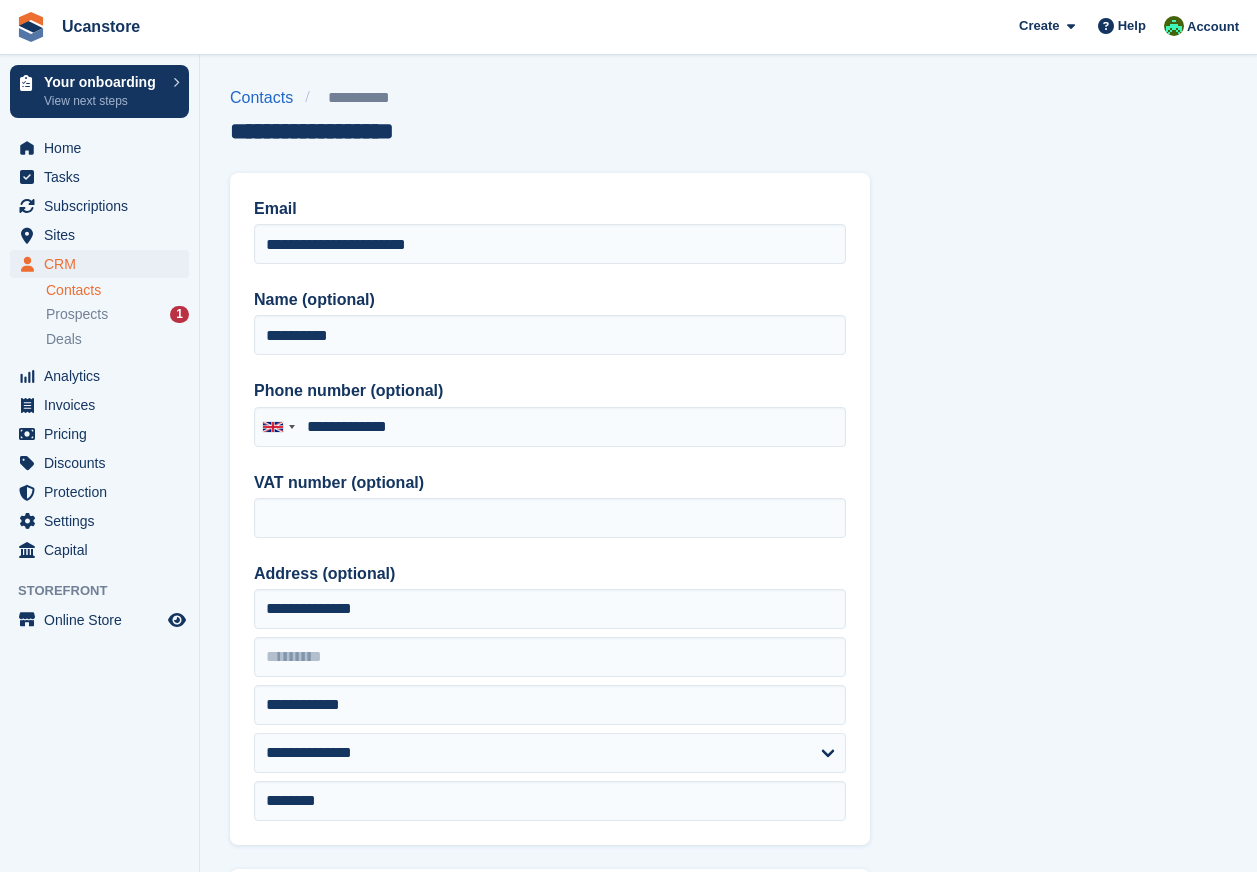 type on "**********" 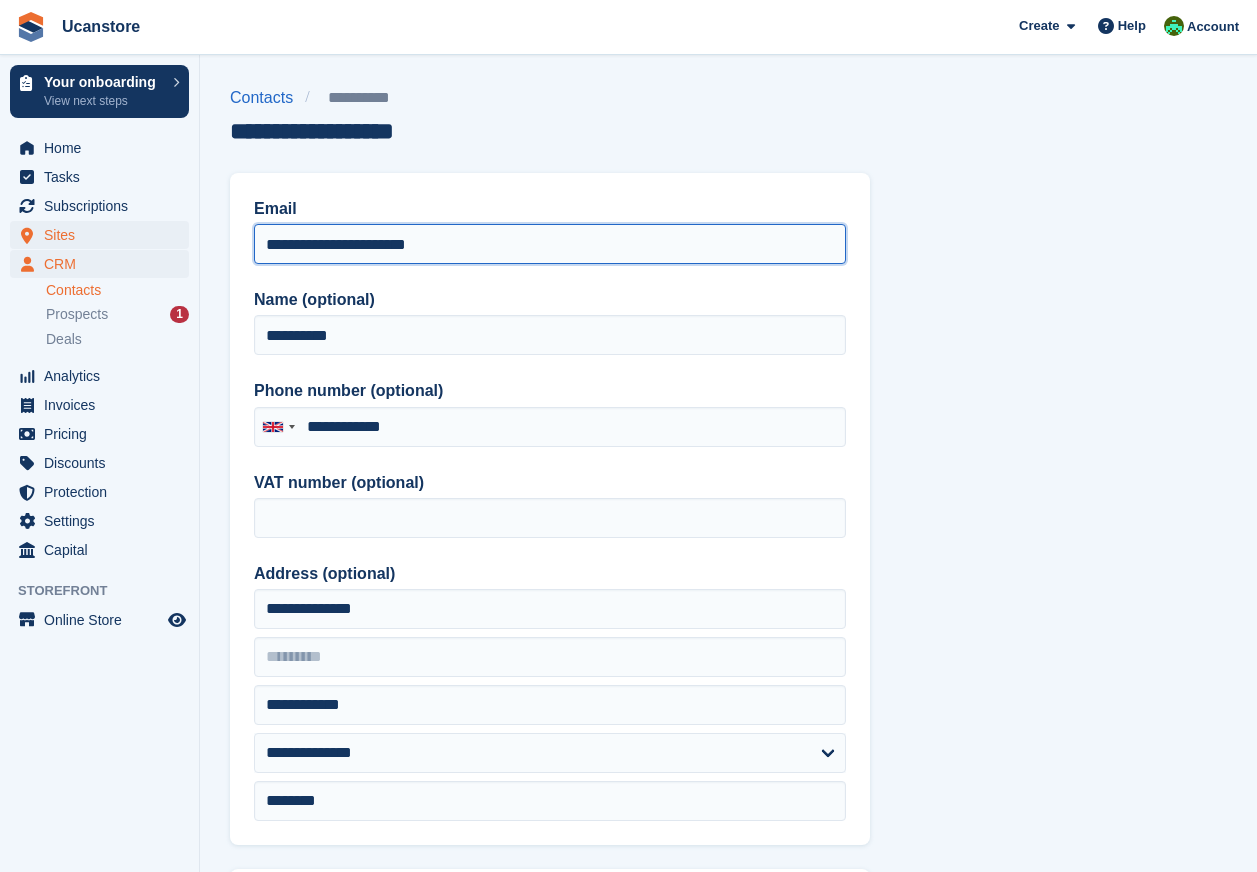 drag, startPoint x: 501, startPoint y: 251, endPoint x: 88, endPoint y: 242, distance: 413.09805 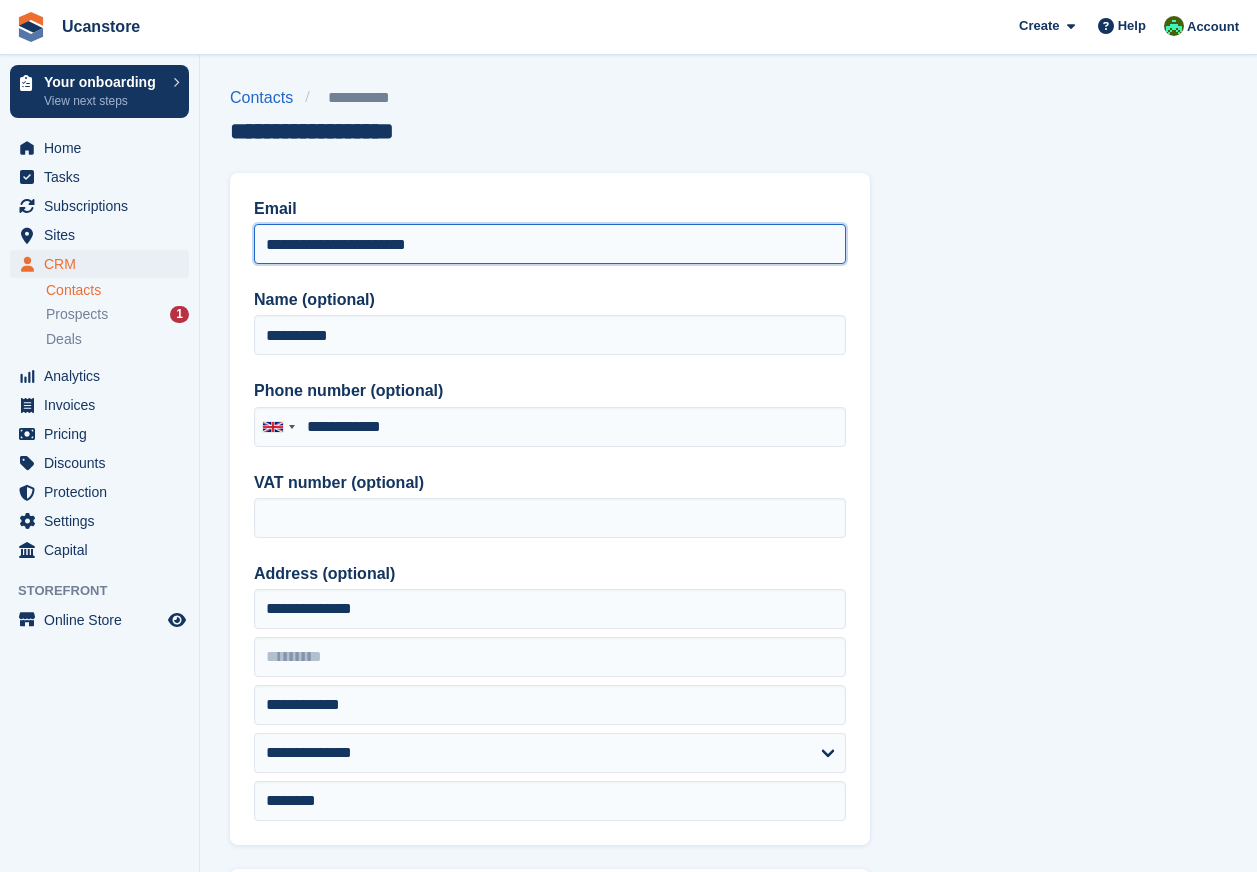 paste on "***" 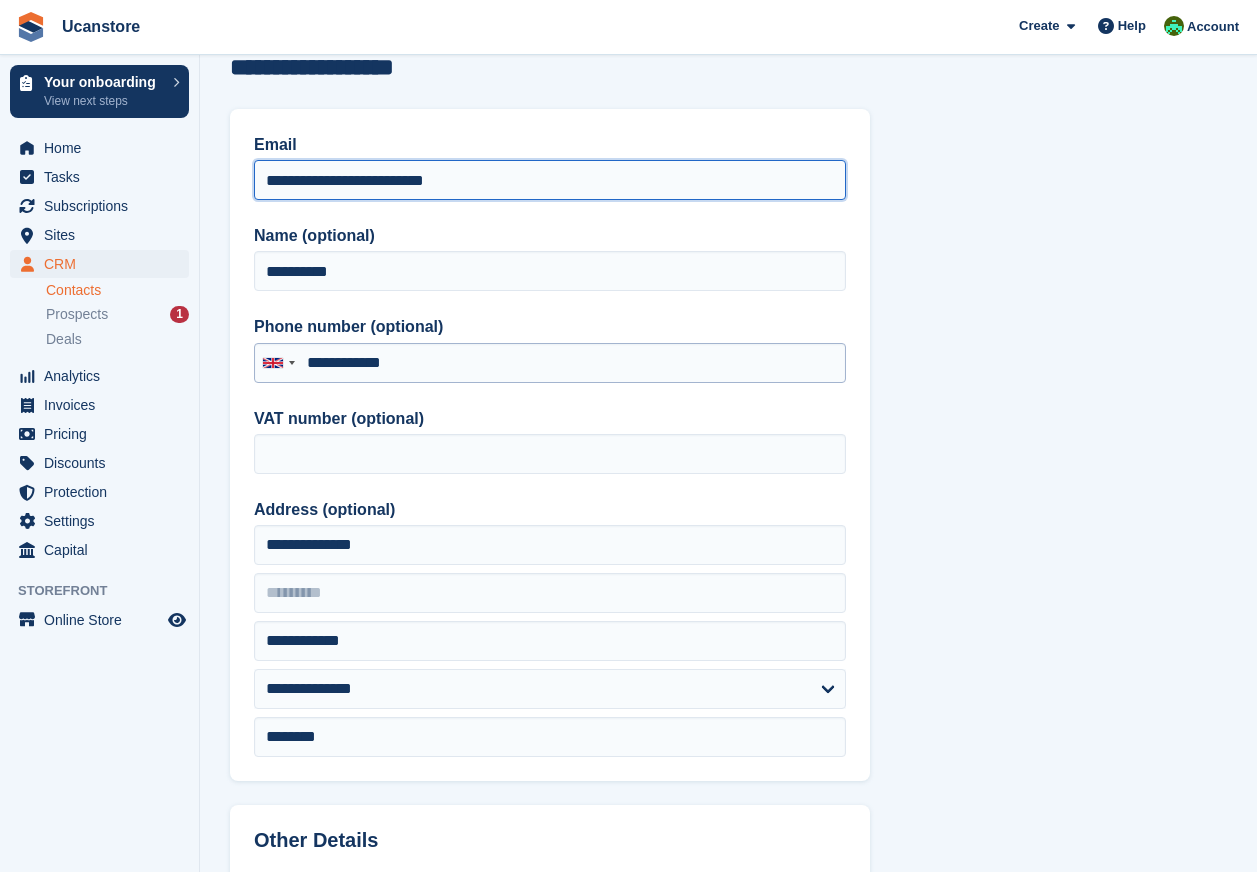 scroll, scrollTop: 100, scrollLeft: 0, axis: vertical 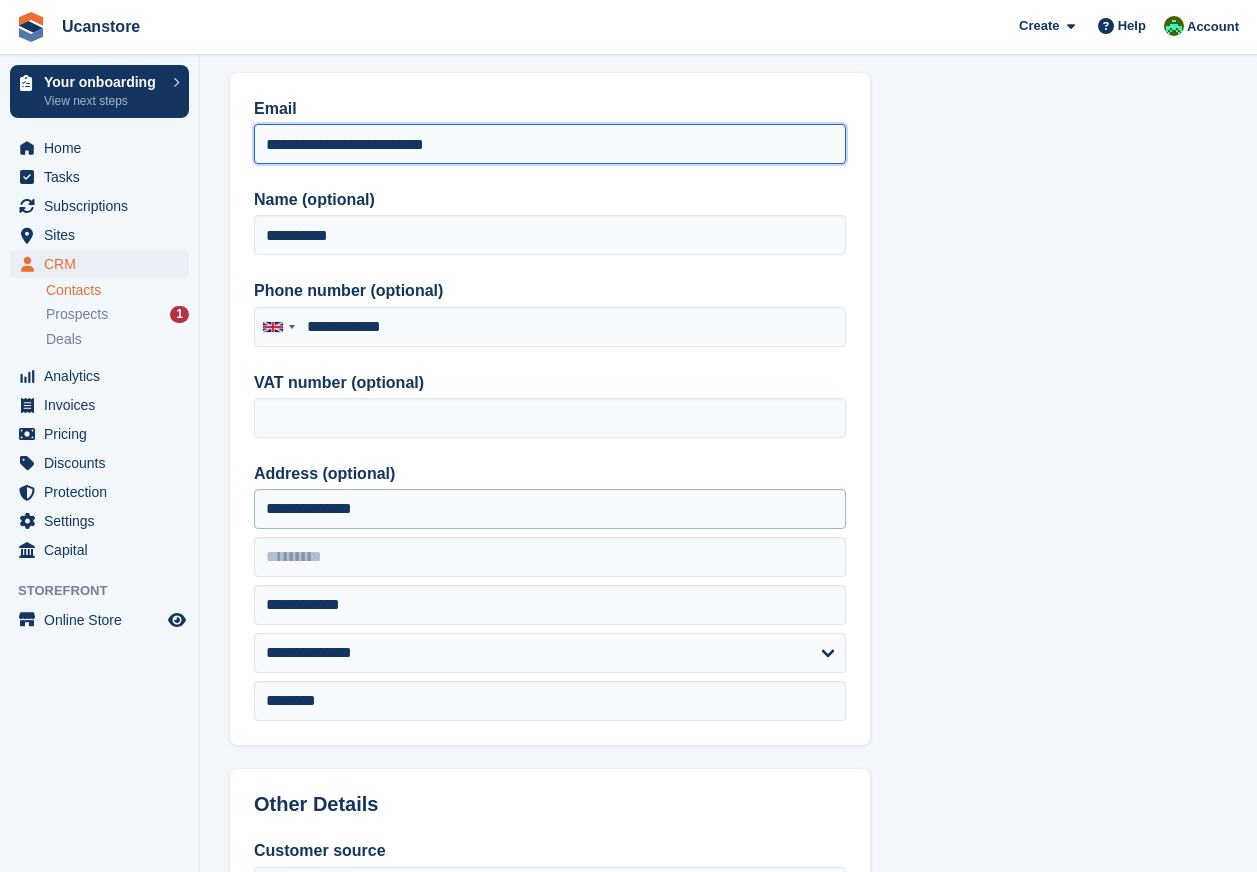 type on "**********" 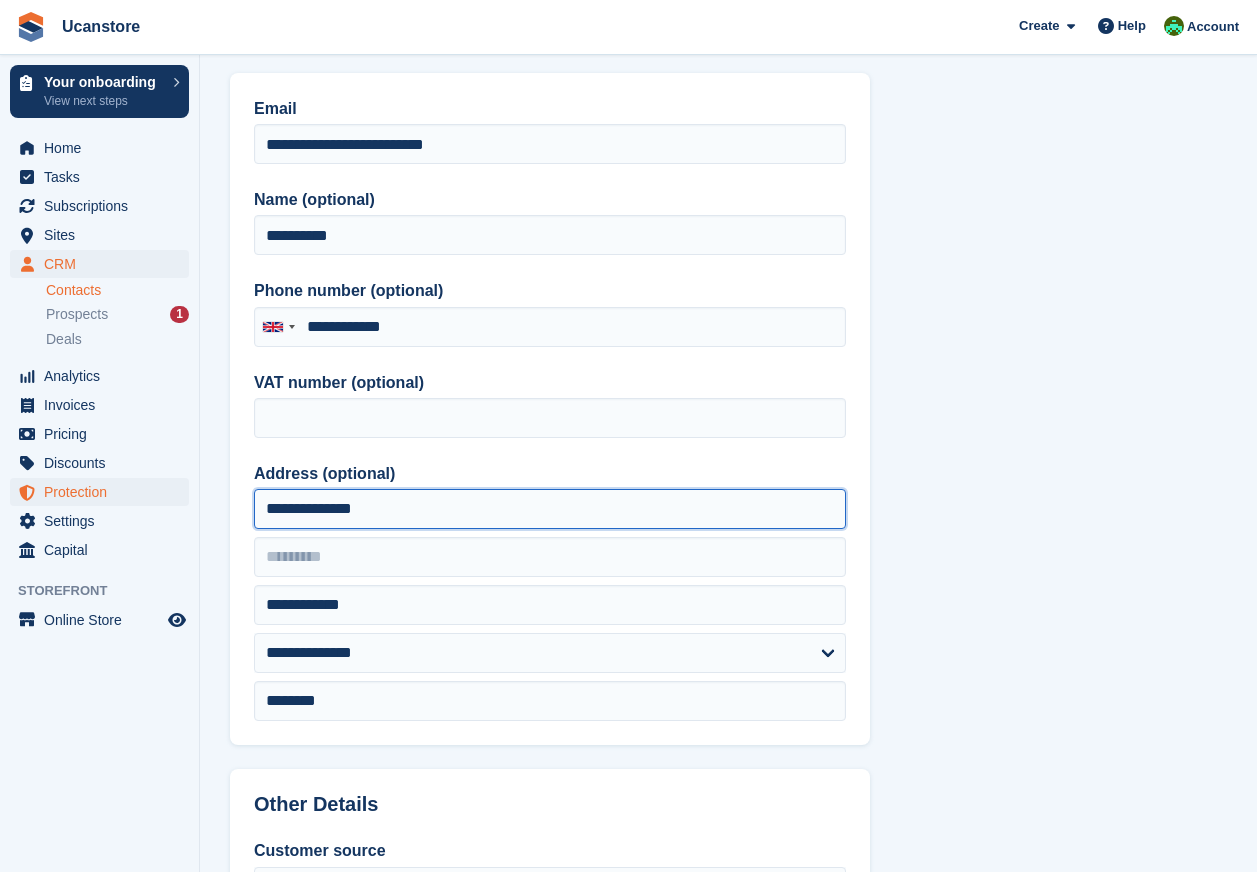 drag, startPoint x: 393, startPoint y: 509, endPoint x: 164, endPoint y: 489, distance: 229.8717 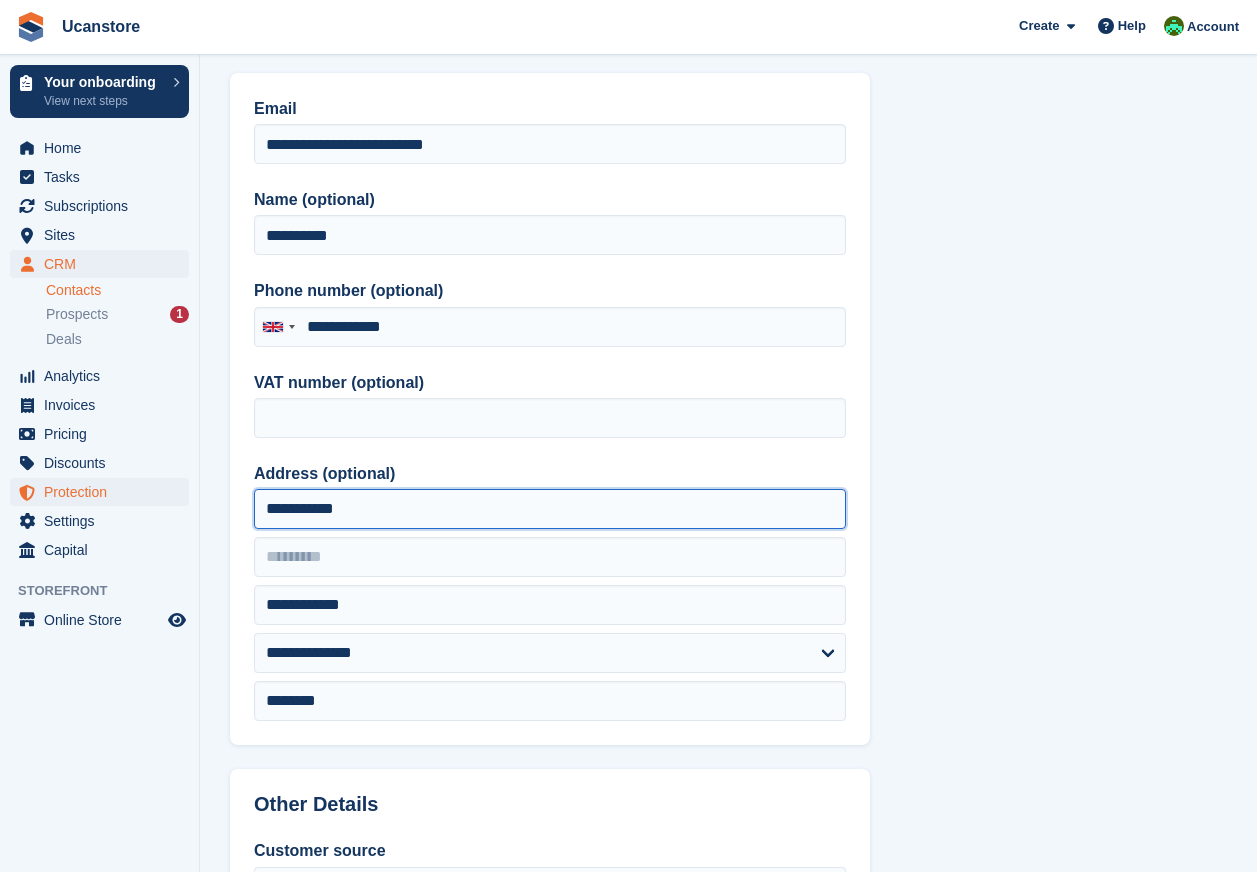 type on "**********" 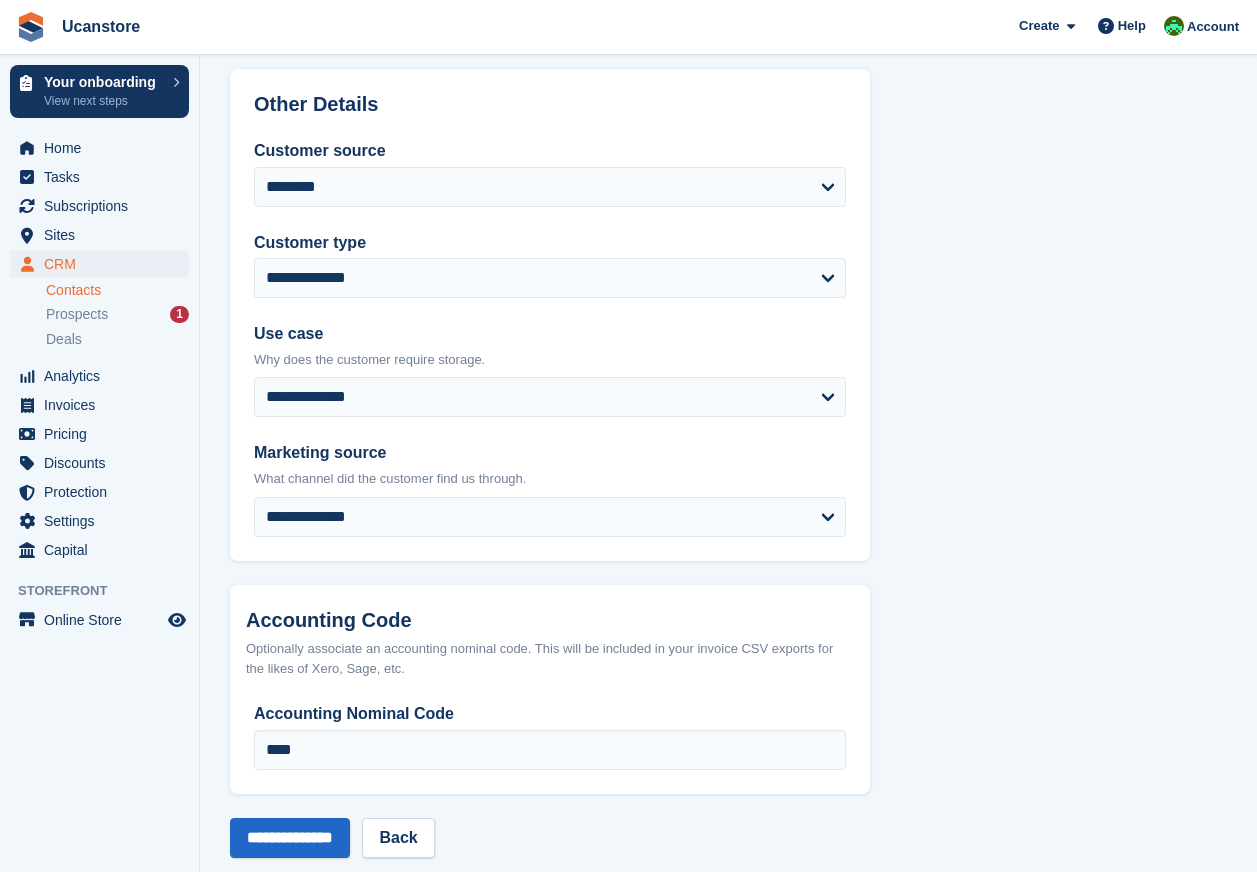 scroll, scrollTop: 832, scrollLeft: 0, axis: vertical 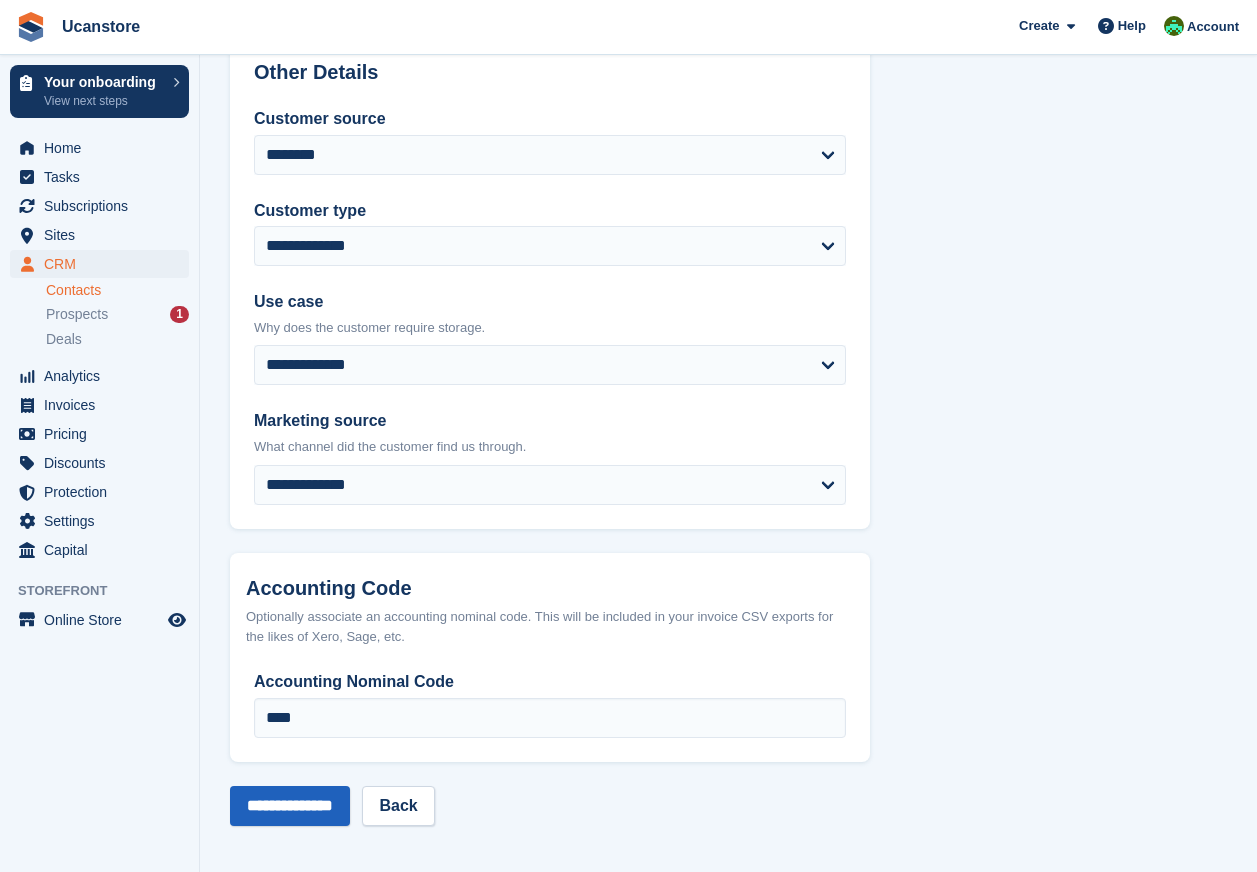 type on "********" 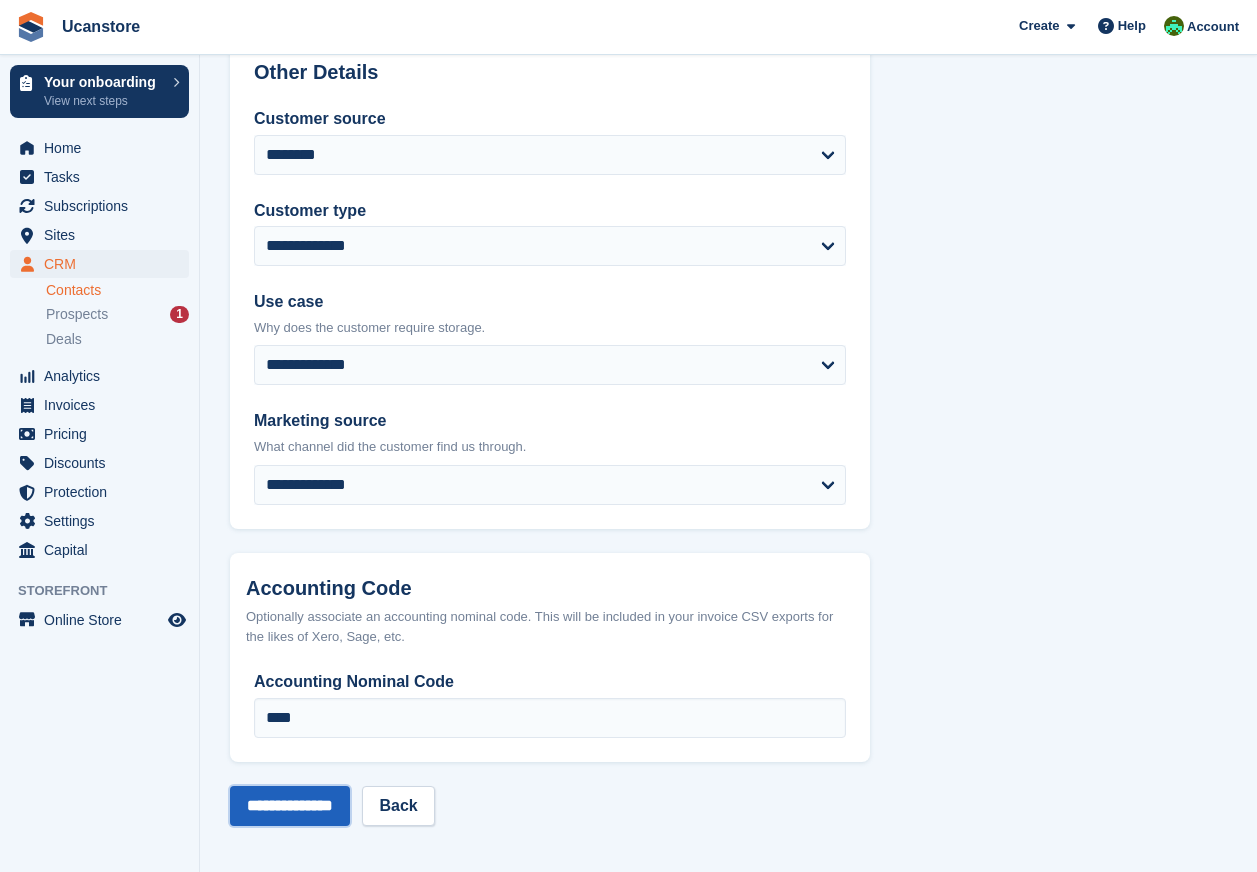 click on "**********" at bounding box center (290, 806) 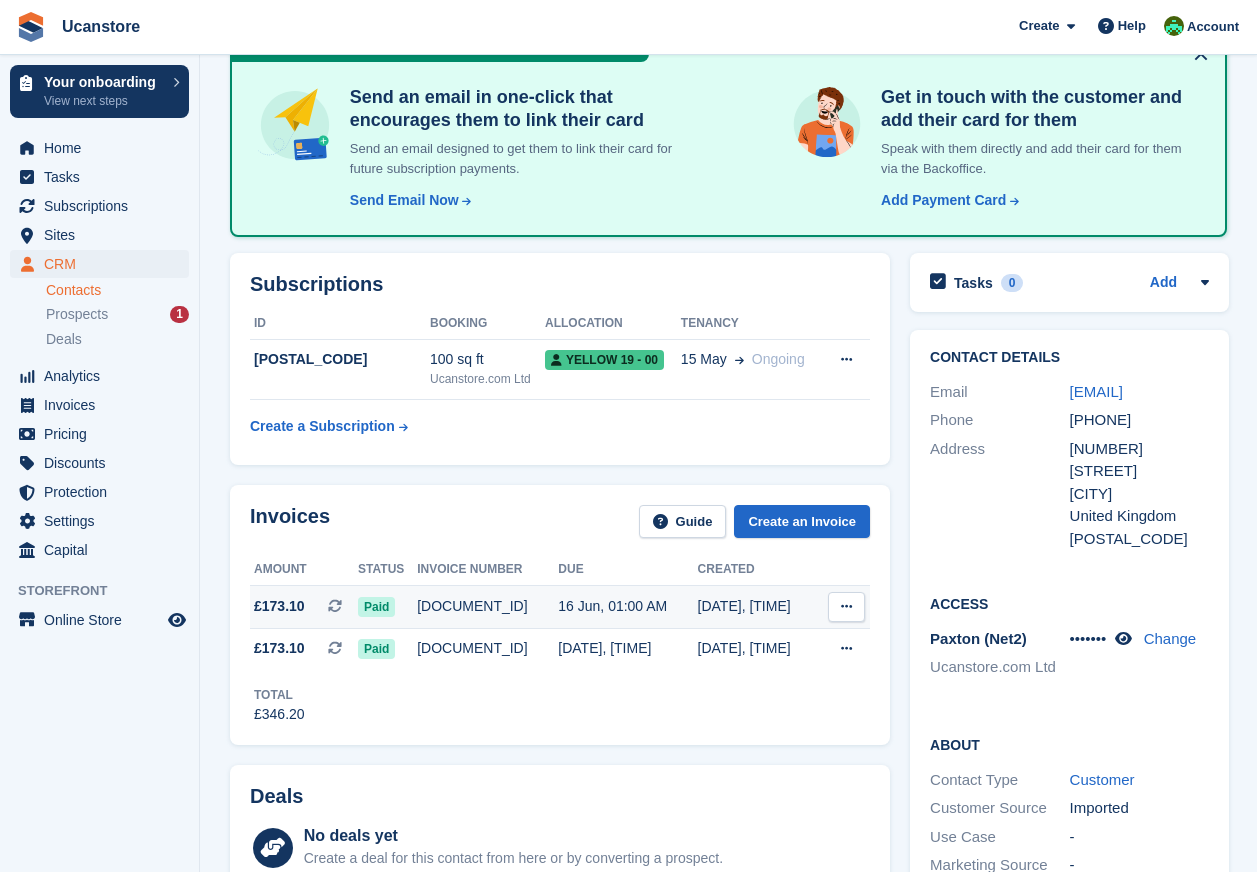 scroll, scrollTop: 0, scrollLeft: 0, axis: both 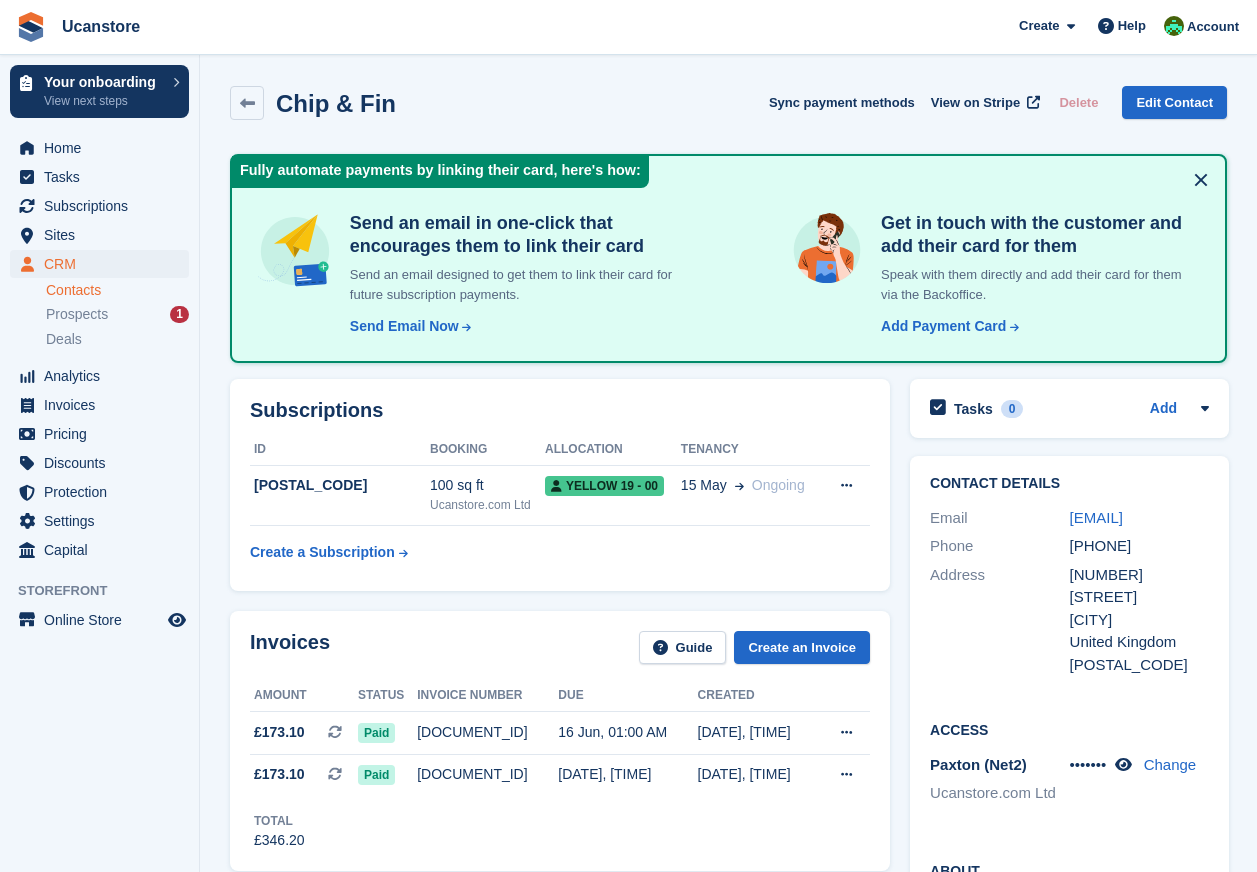 click on "Contacts" at bounding box center [117, 290] 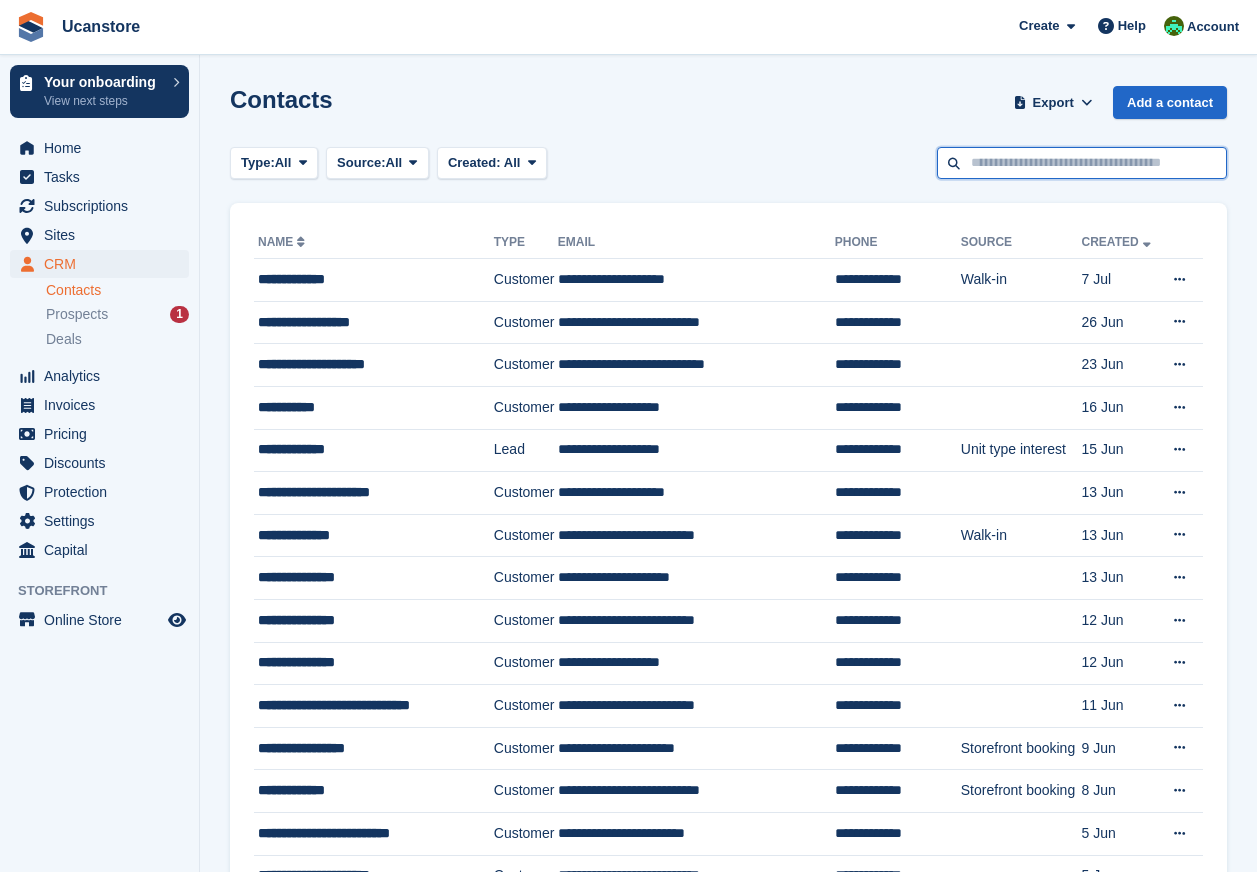 drag, startPoint x: 982, startPoint y: 159, endPoint x: 967, endPoint y: 161, distance: 15.132746 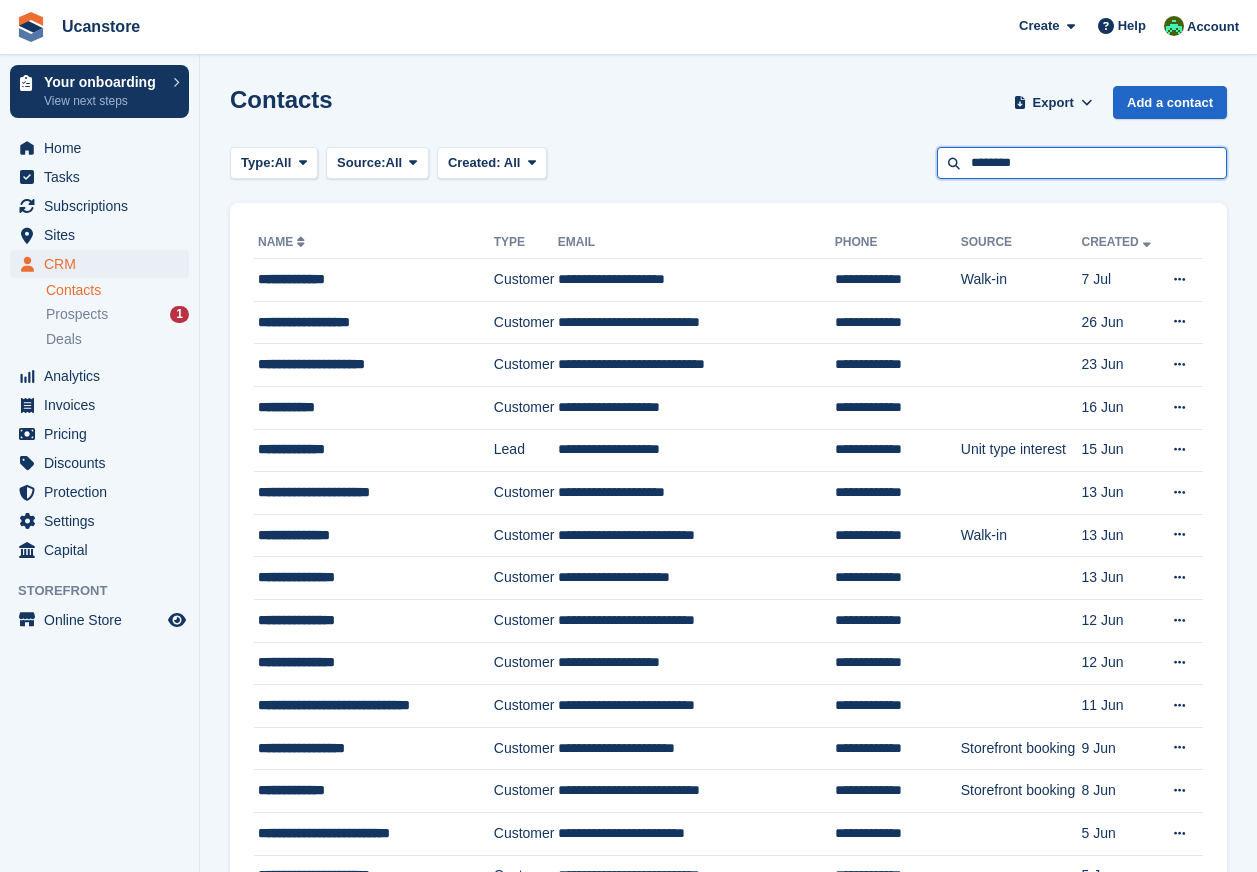 type on "********" 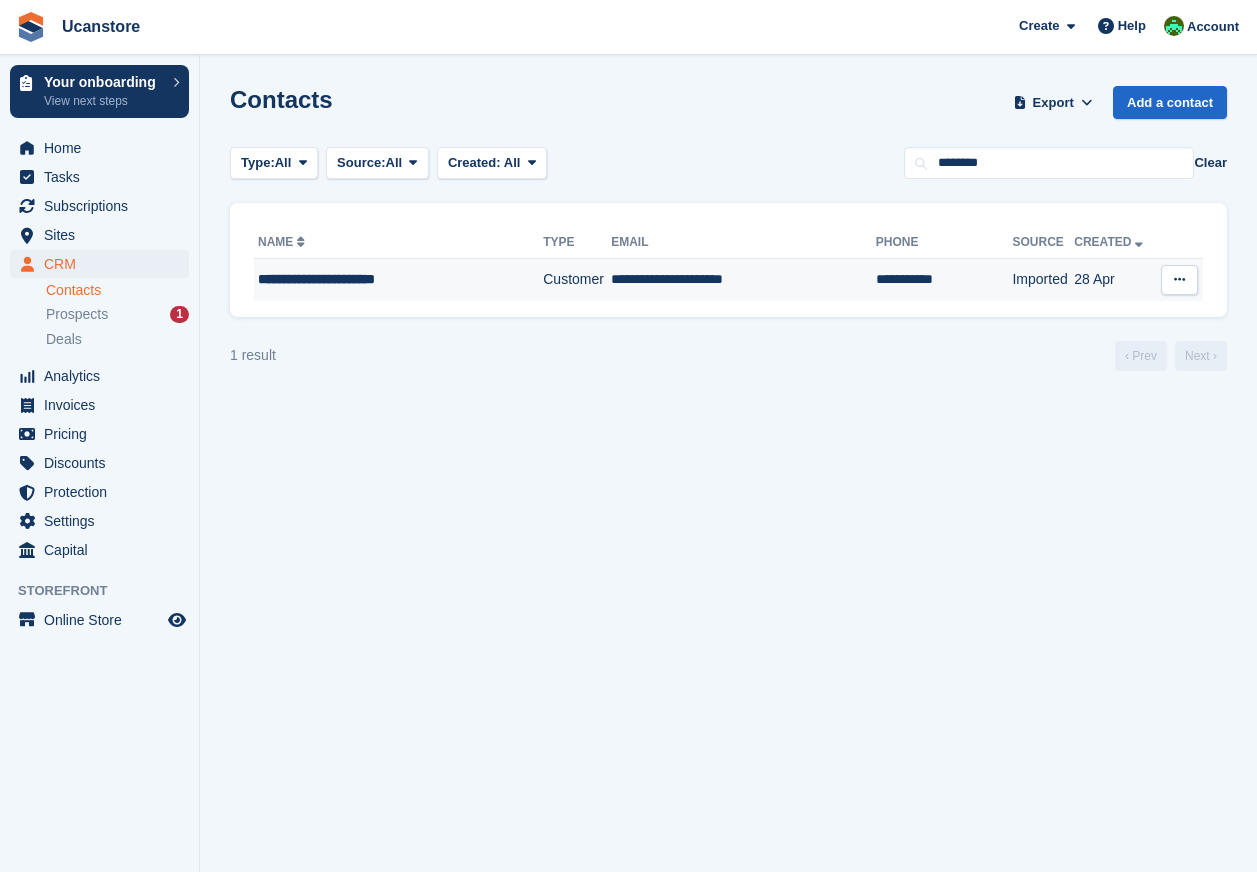 click on "**********" at bounding box center [385, 279] 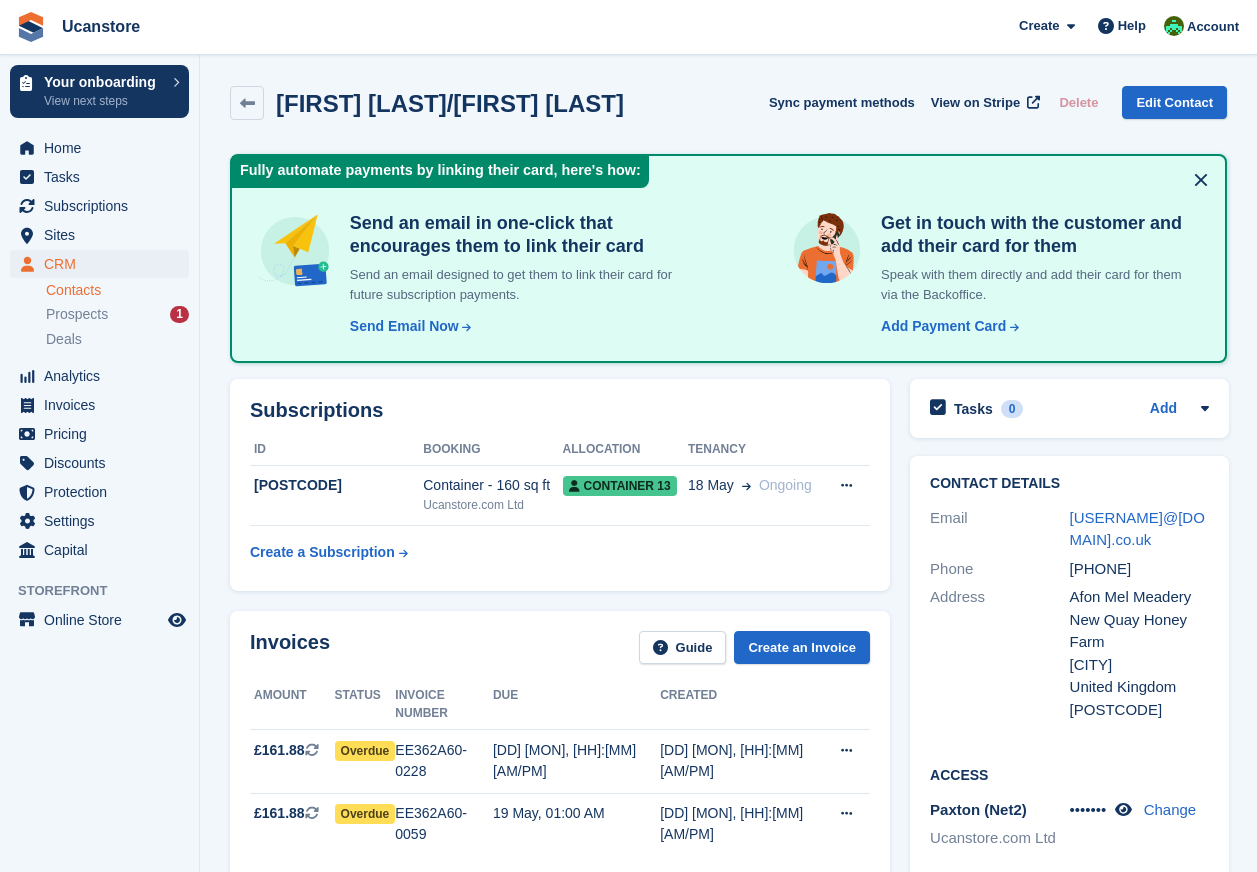 scroll, scrollTop: 0, scrollLeft: 0, axis: both 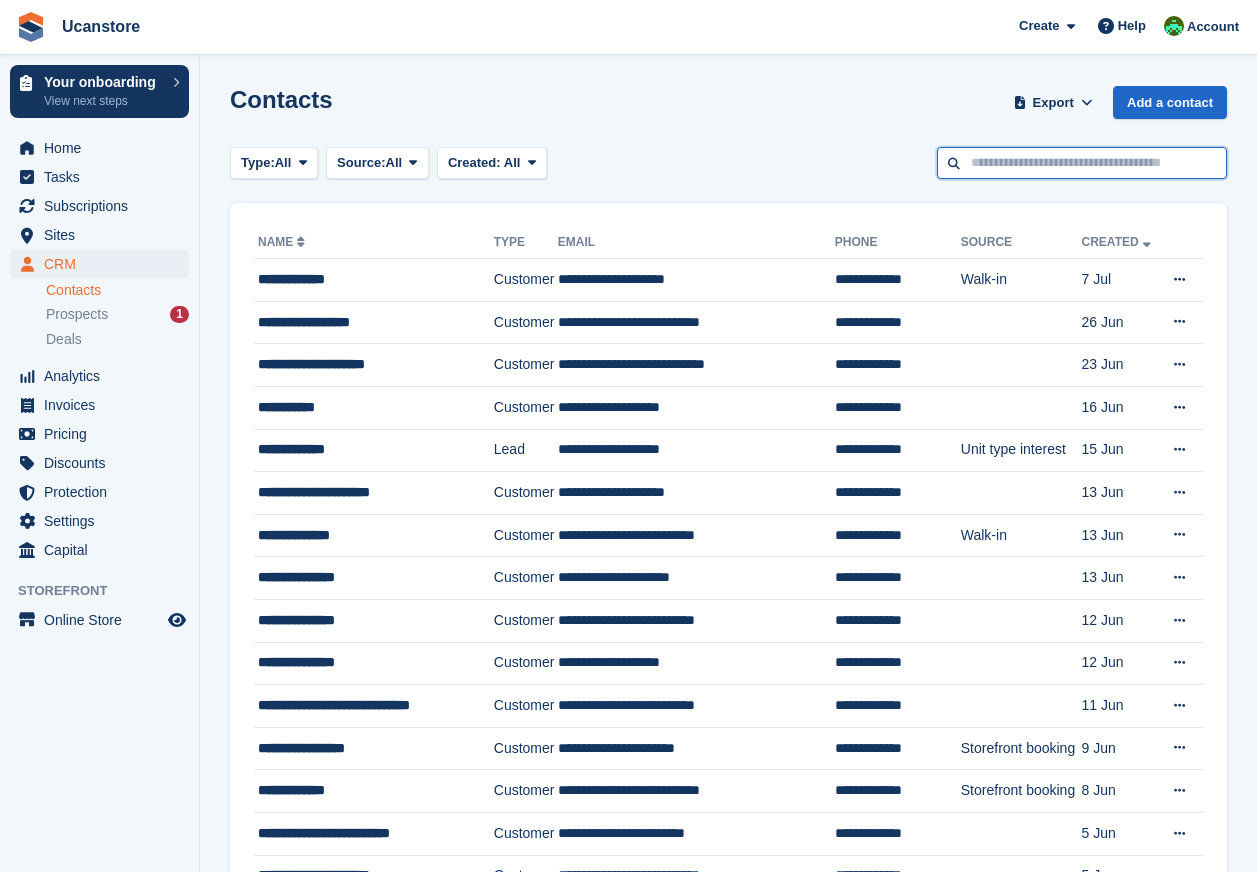 click at bounding box center [1082, 163] 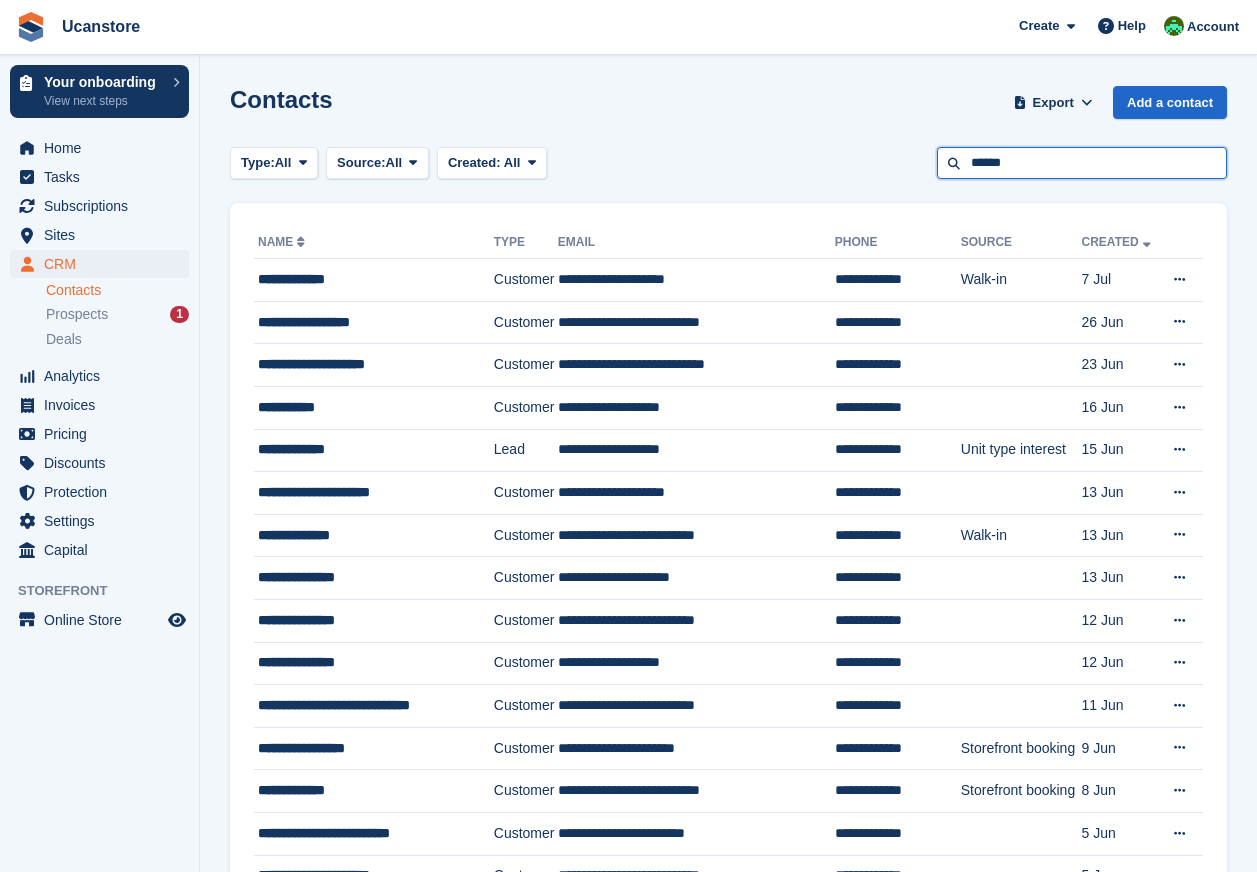 type on "******" 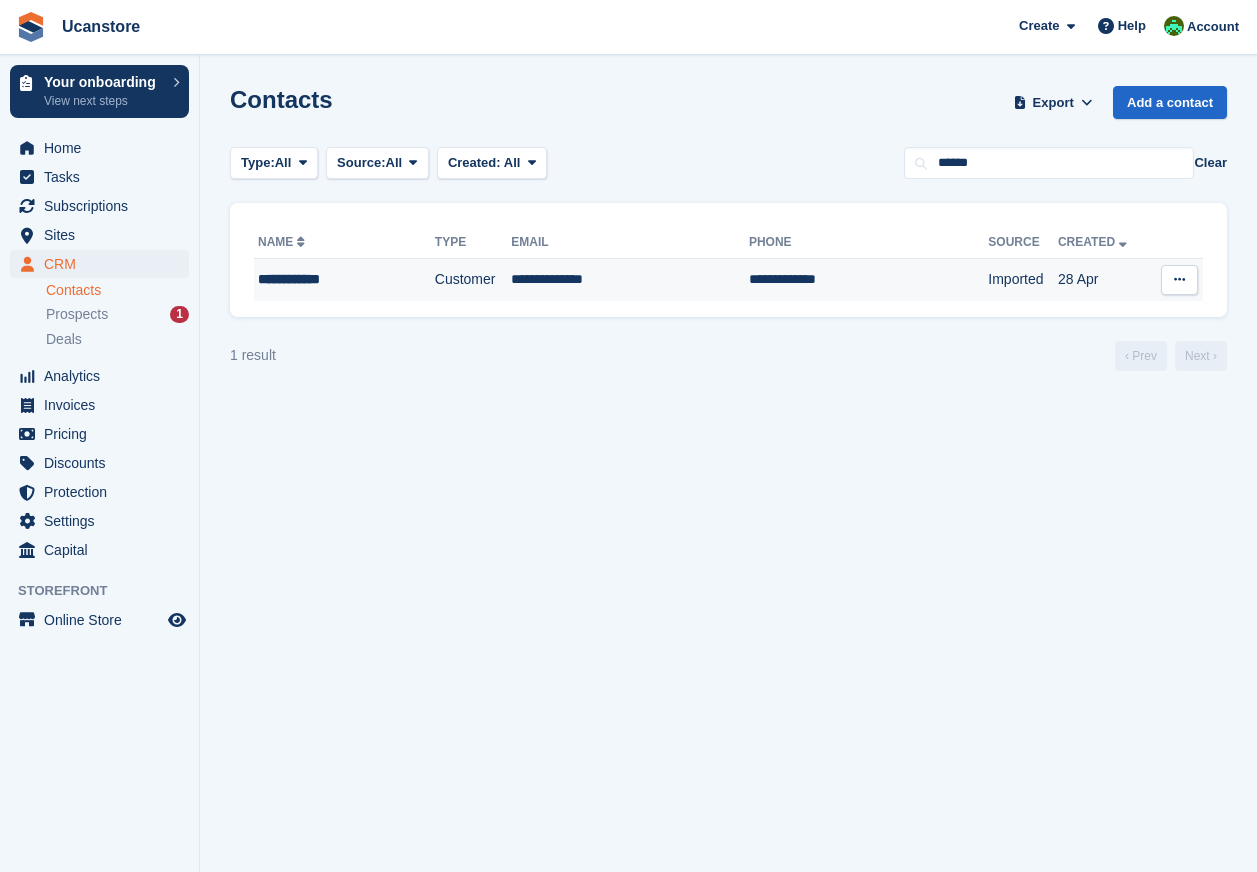 click on "Customer" at bounding box center (473, 280) 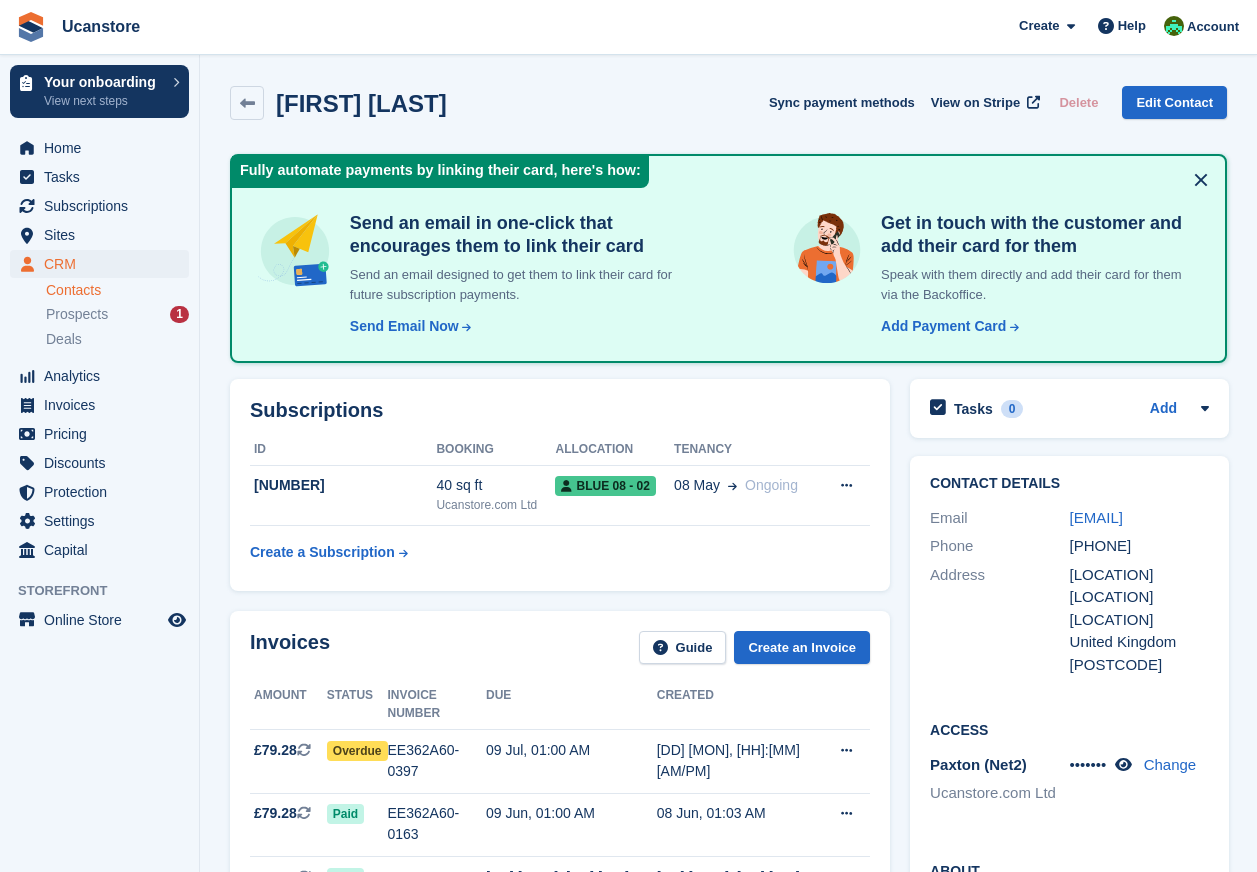 scroll, scrollTop: 0, scrollLeft: 0, axis: both 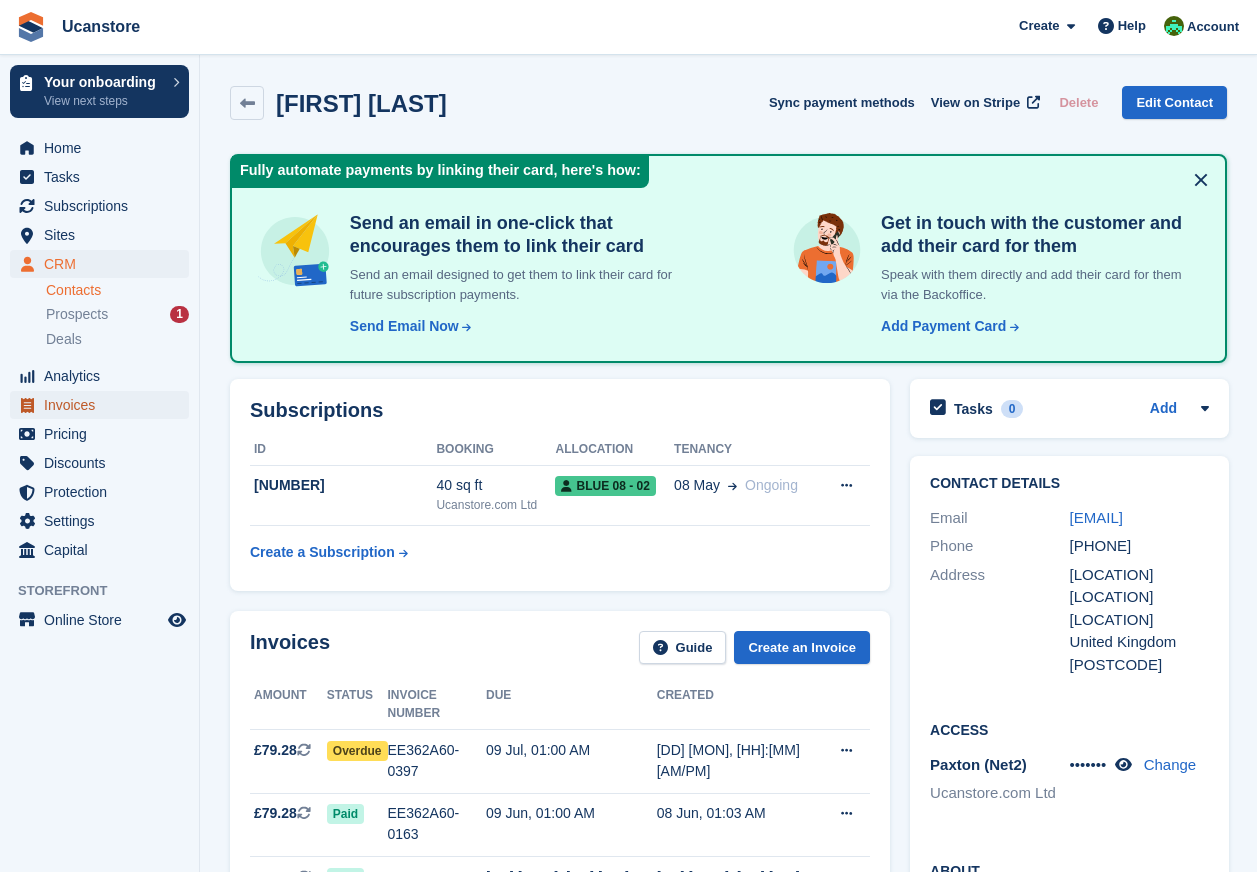 click on "Invoices" at bounding box center (104, 405) 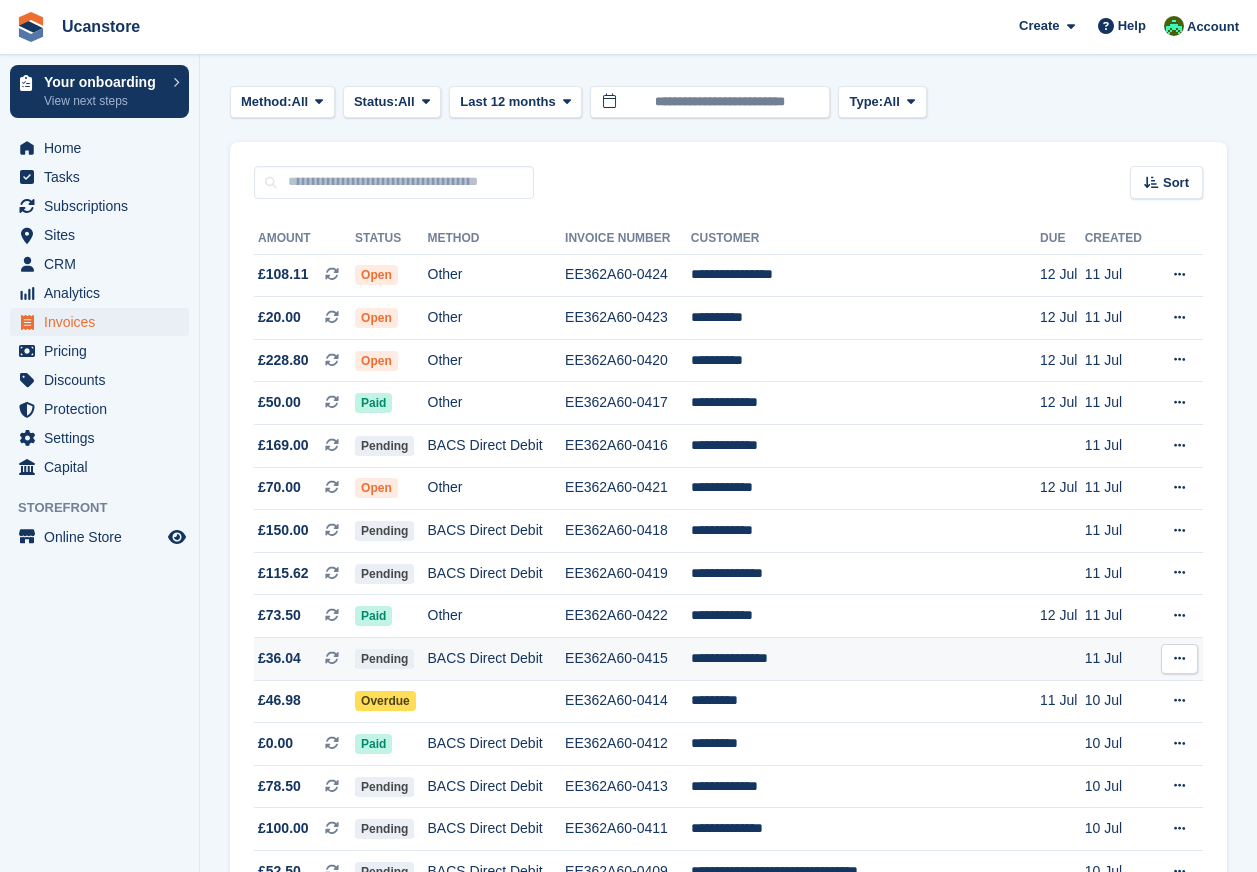 scroll, scrollTop: 0, scrollLeft: 0, axis: both 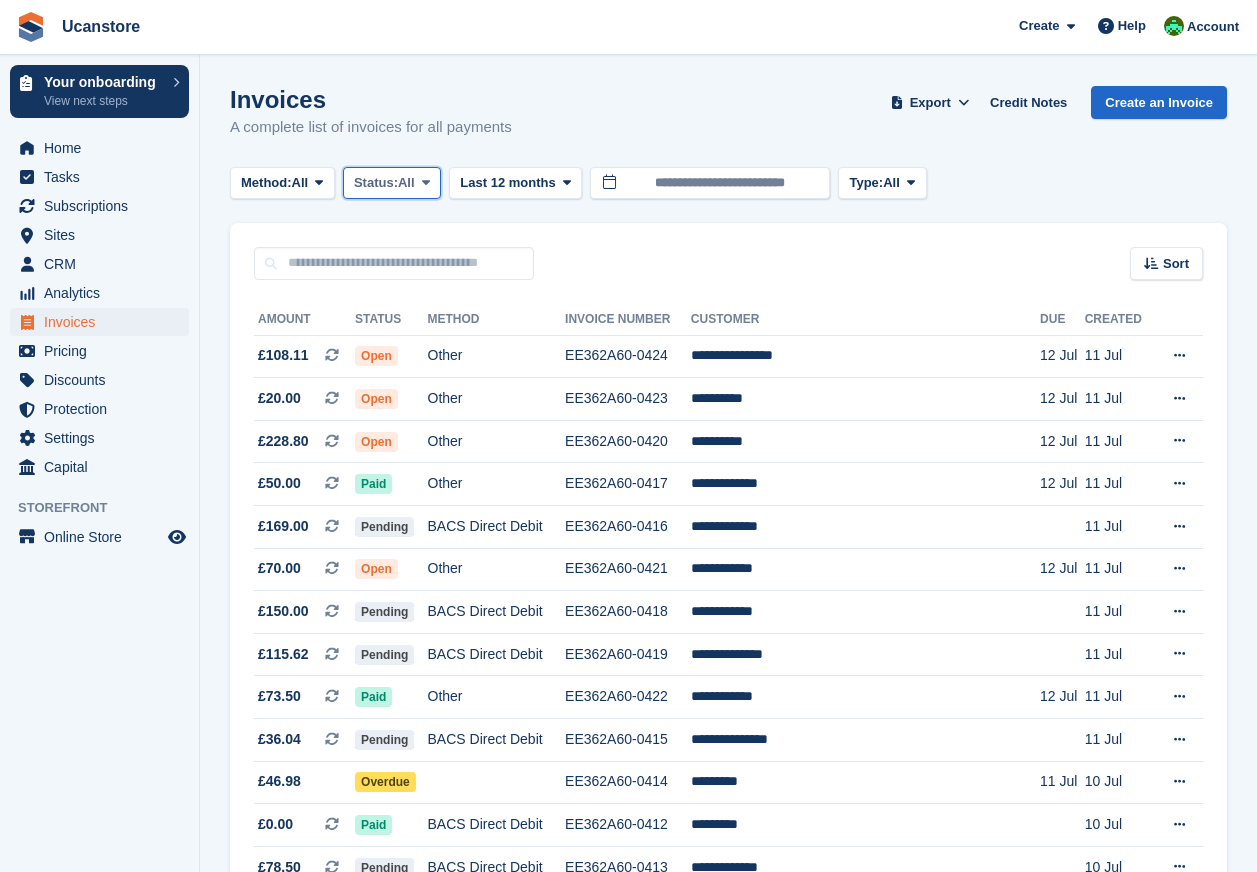 click on "Status:
All" at bounding box center [392, 183] 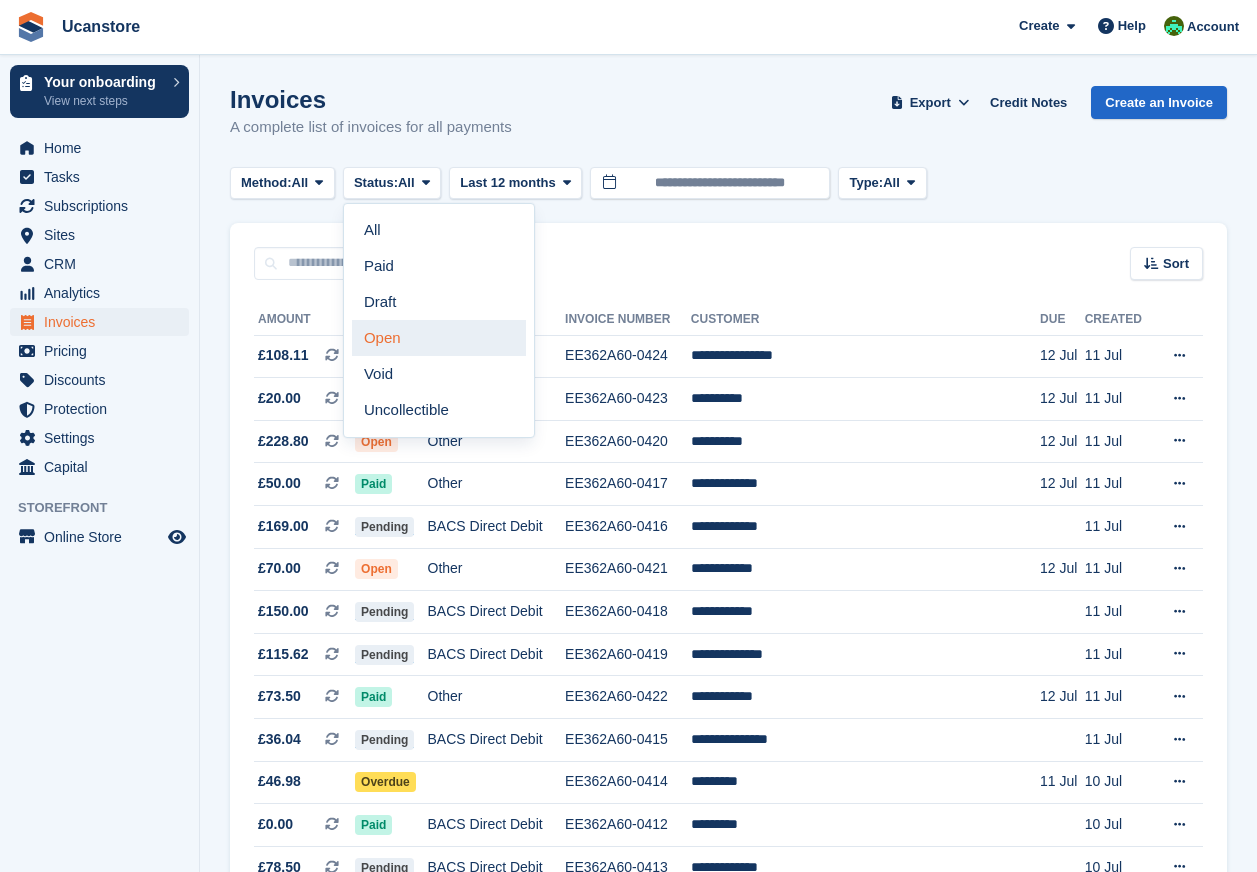 click on "Open" at bounding box center [439, 338] 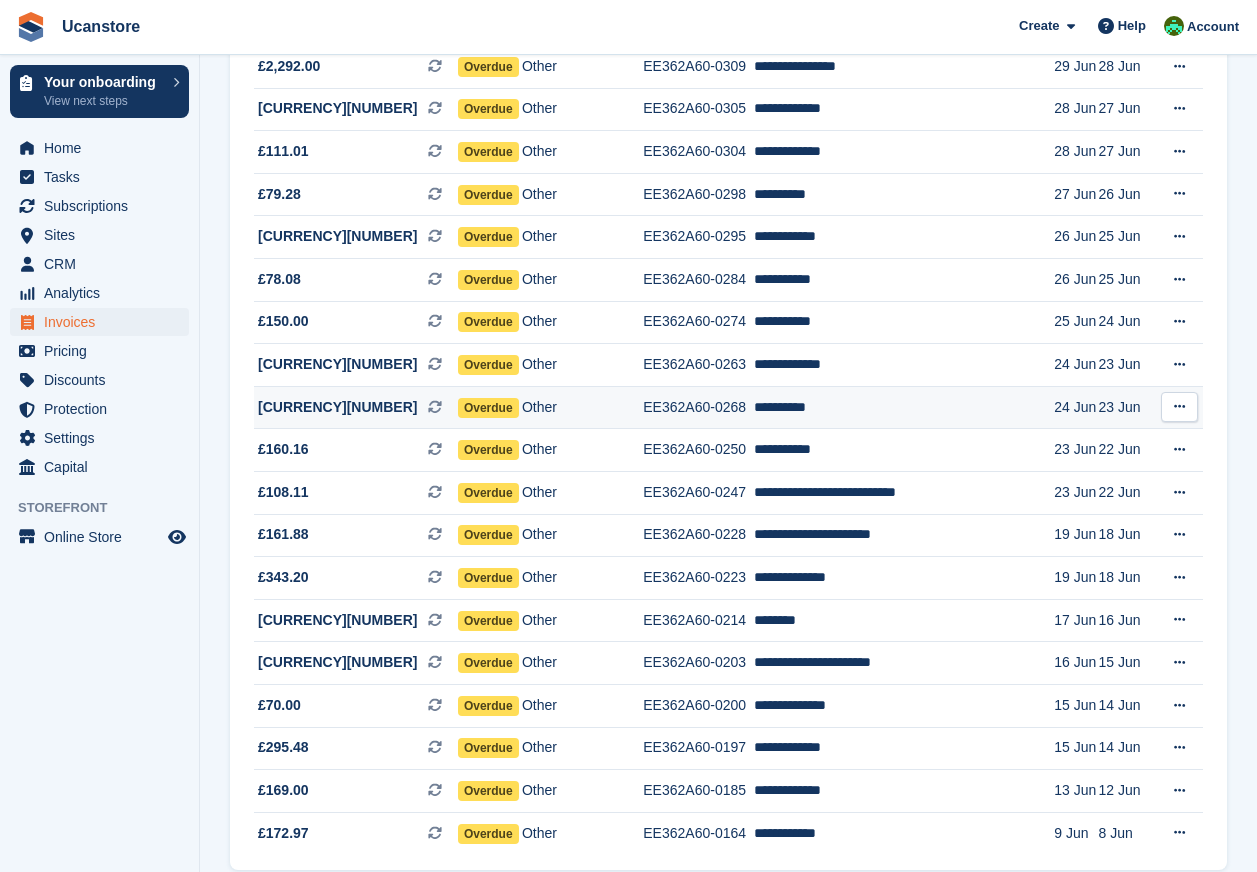 scroll, scrollTop: 1692, scrollLeft: 0, axis: vertical 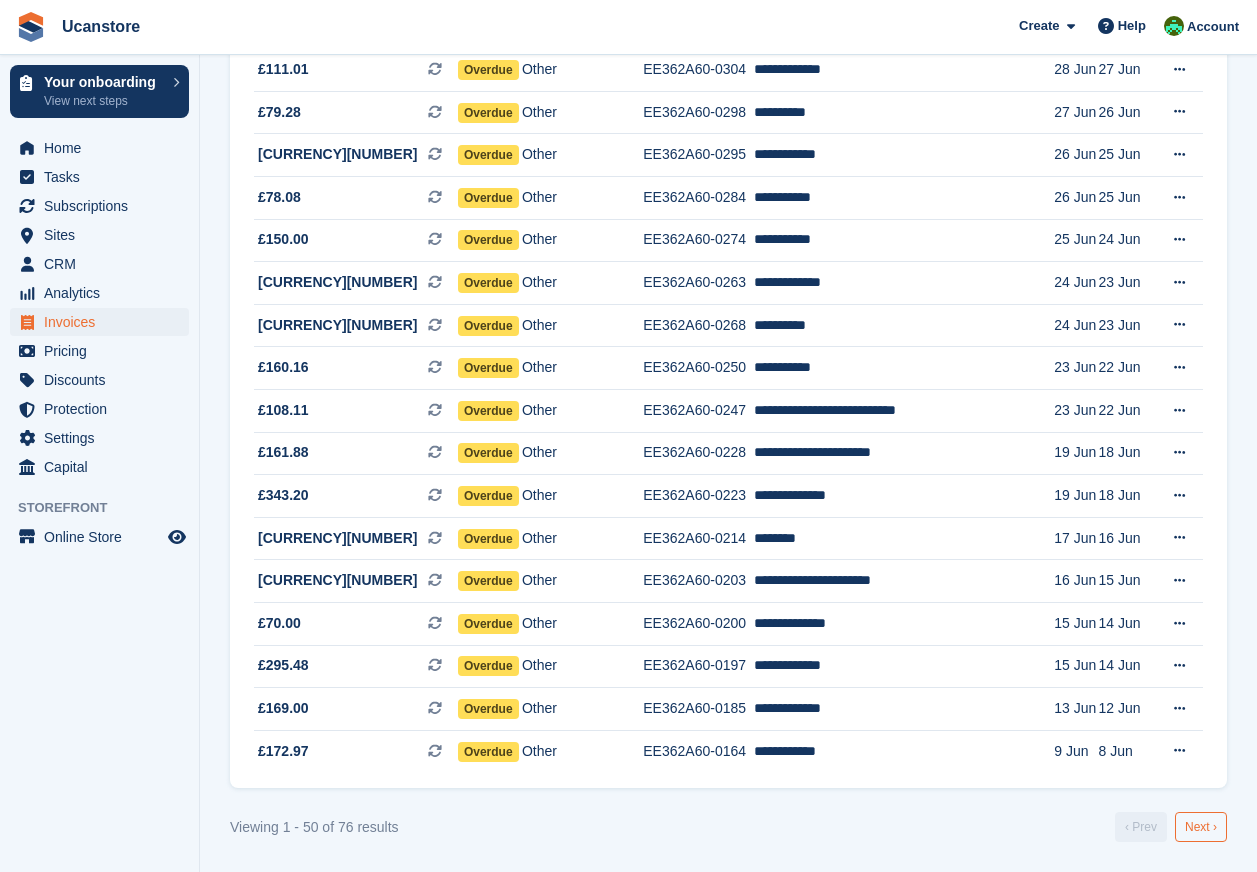 click on "Next ›" at bounding box center [1201, 827] 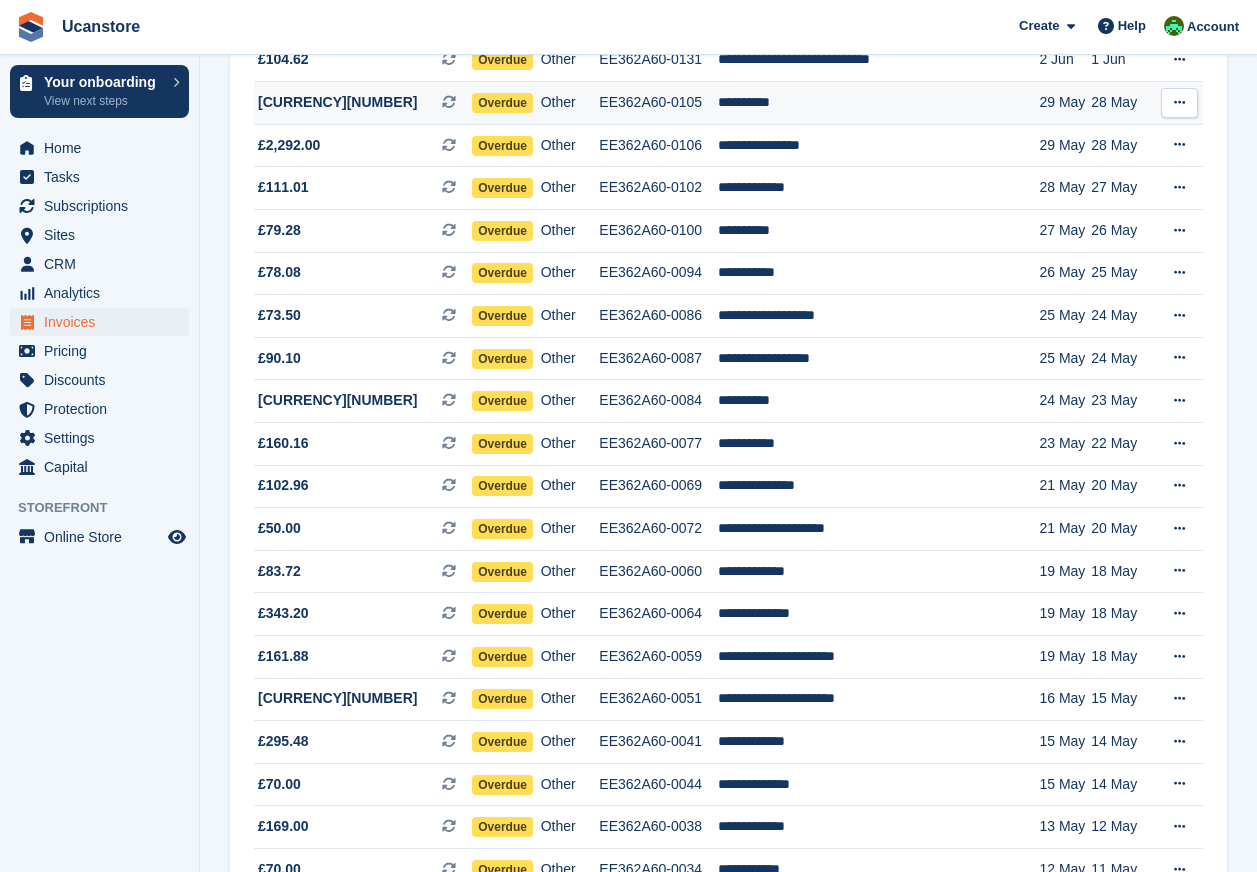 scroll, scrollTop: 670, scrollLeft: 0, axis: vertical 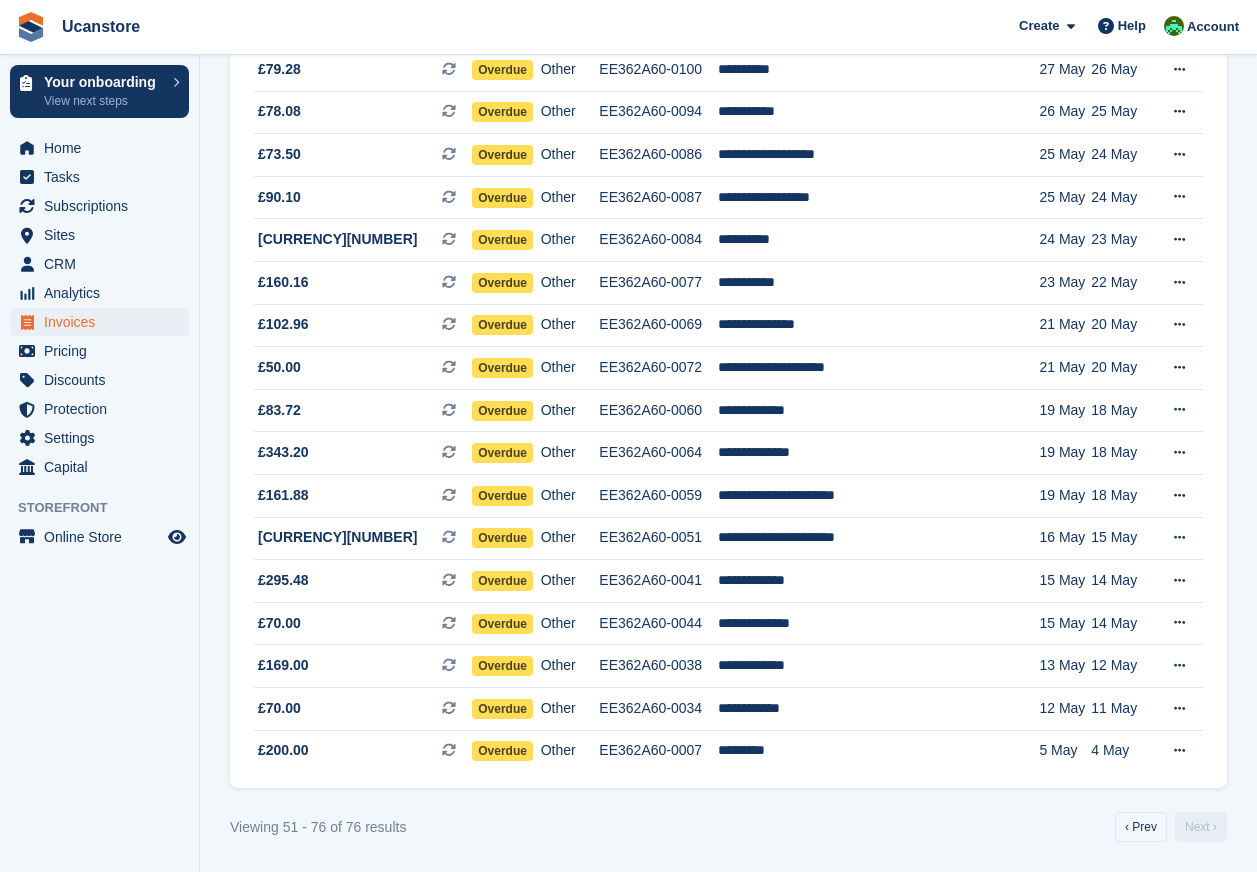 click on "Invoices
A complete list of invoices for all payments
Export
Export Invoices
Export a CSV of all Invoices which match the current filters.
Please allow time for large exports.
Export Formatted for Sage 50
Export Formatted for Xero
Start Export
Credit Notes
Create an Invoice
Method:
All
All
Bank Transfer
Cash
Cheque
Debit/Credit Card
Direct Debit
SEPA Direct Debit
Other
Status:
Open" at bounding box center [728, 101] 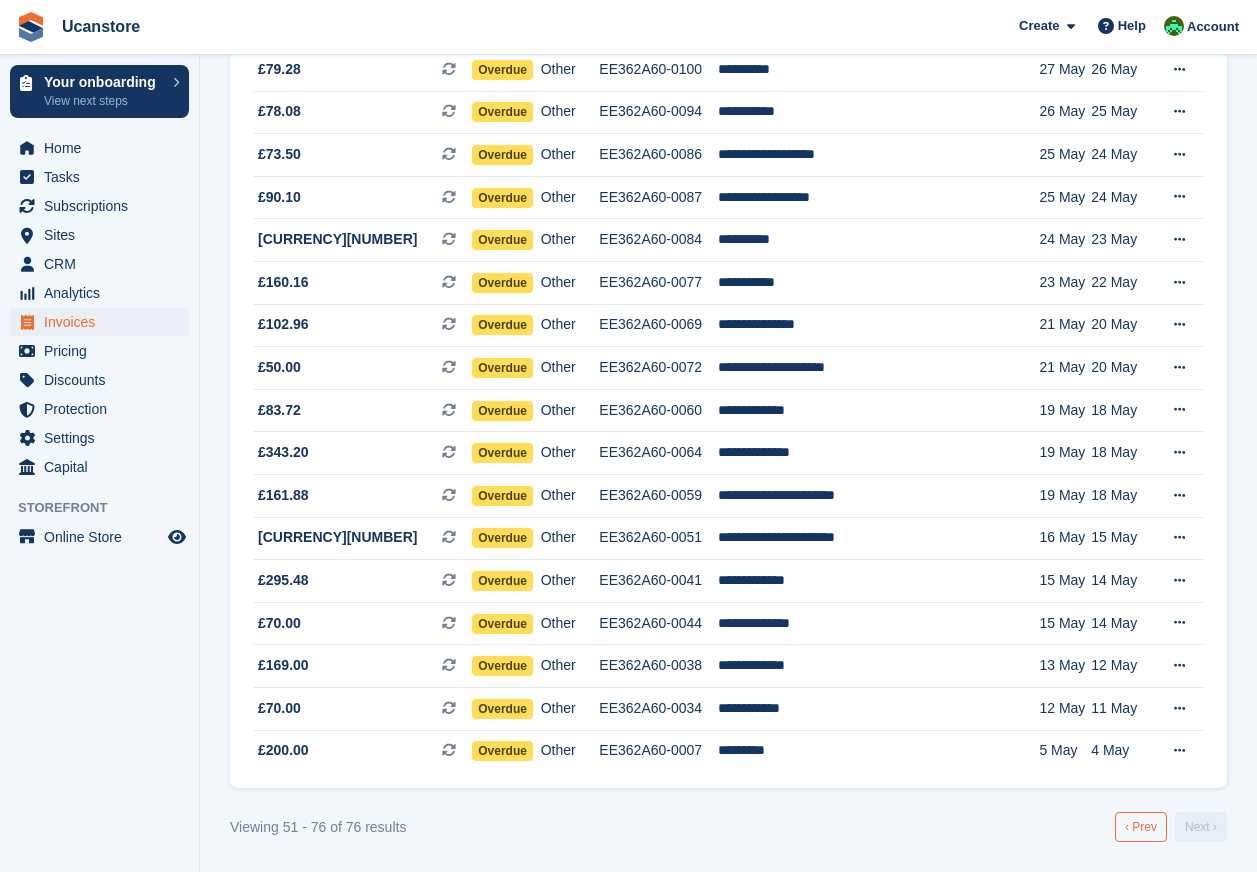click on "‹ Prev" at bounding box center (1141, 827) 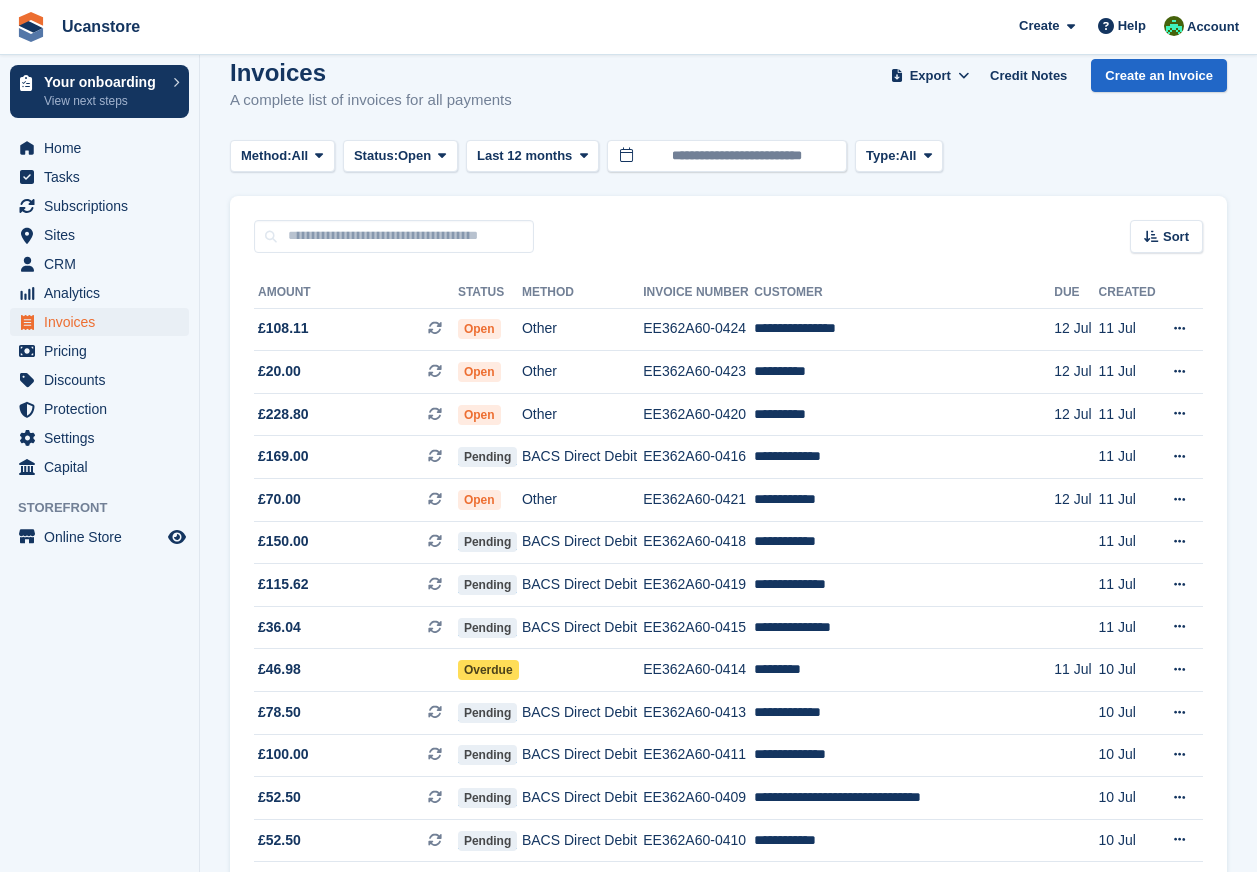 scroll, scrollTop: 0, scrollLeft: 0, axis: both 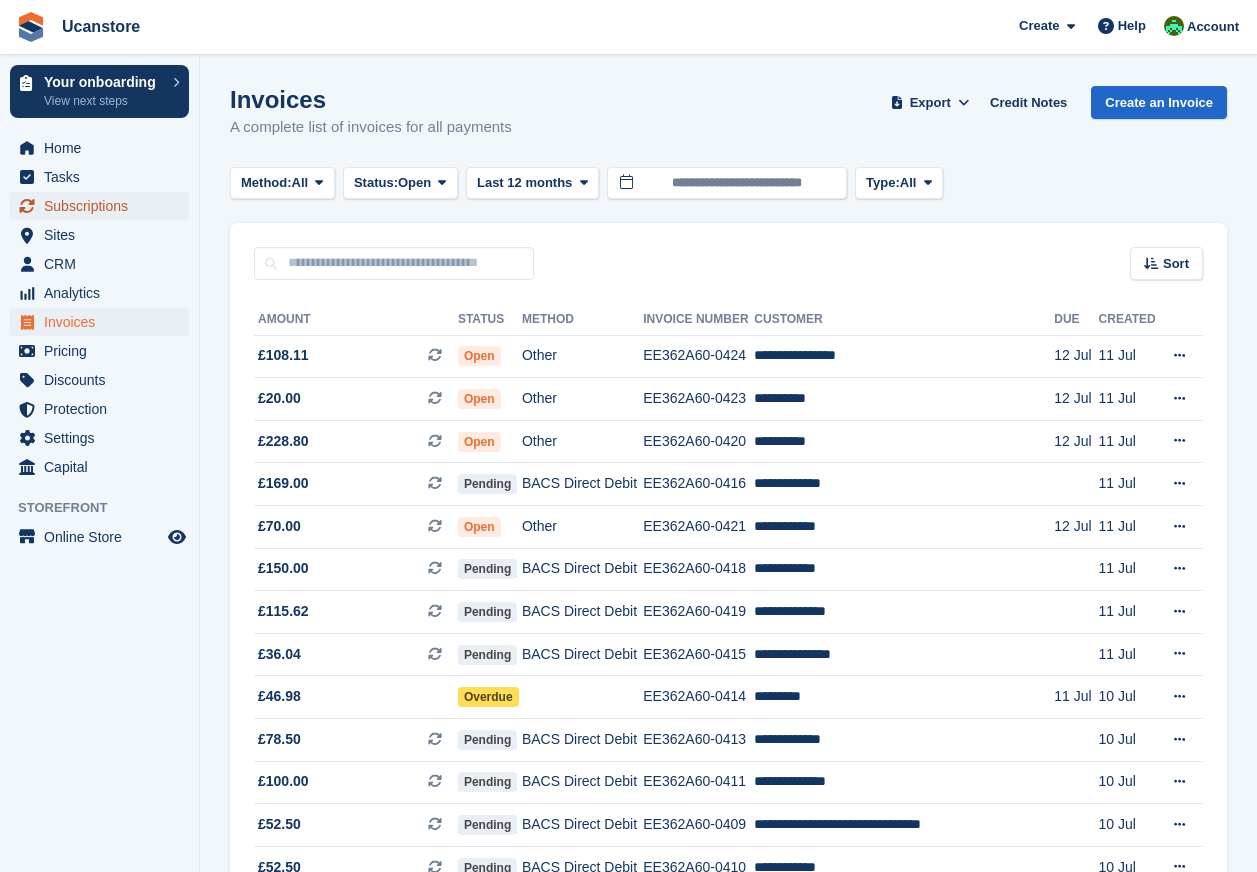 click on "Subscriptions" at bounding box center (104, 206) 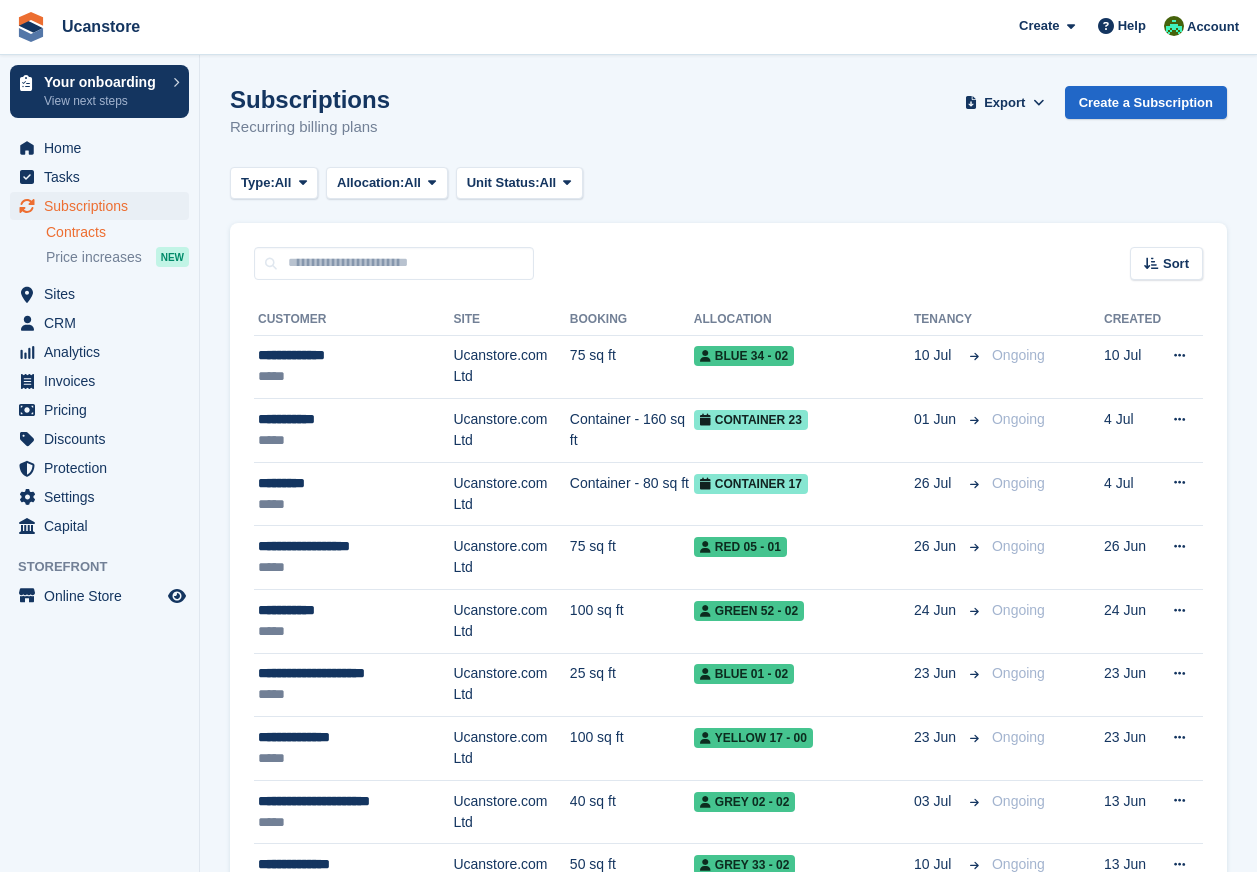 click on "Contracts" at bounding box center (117, 232) 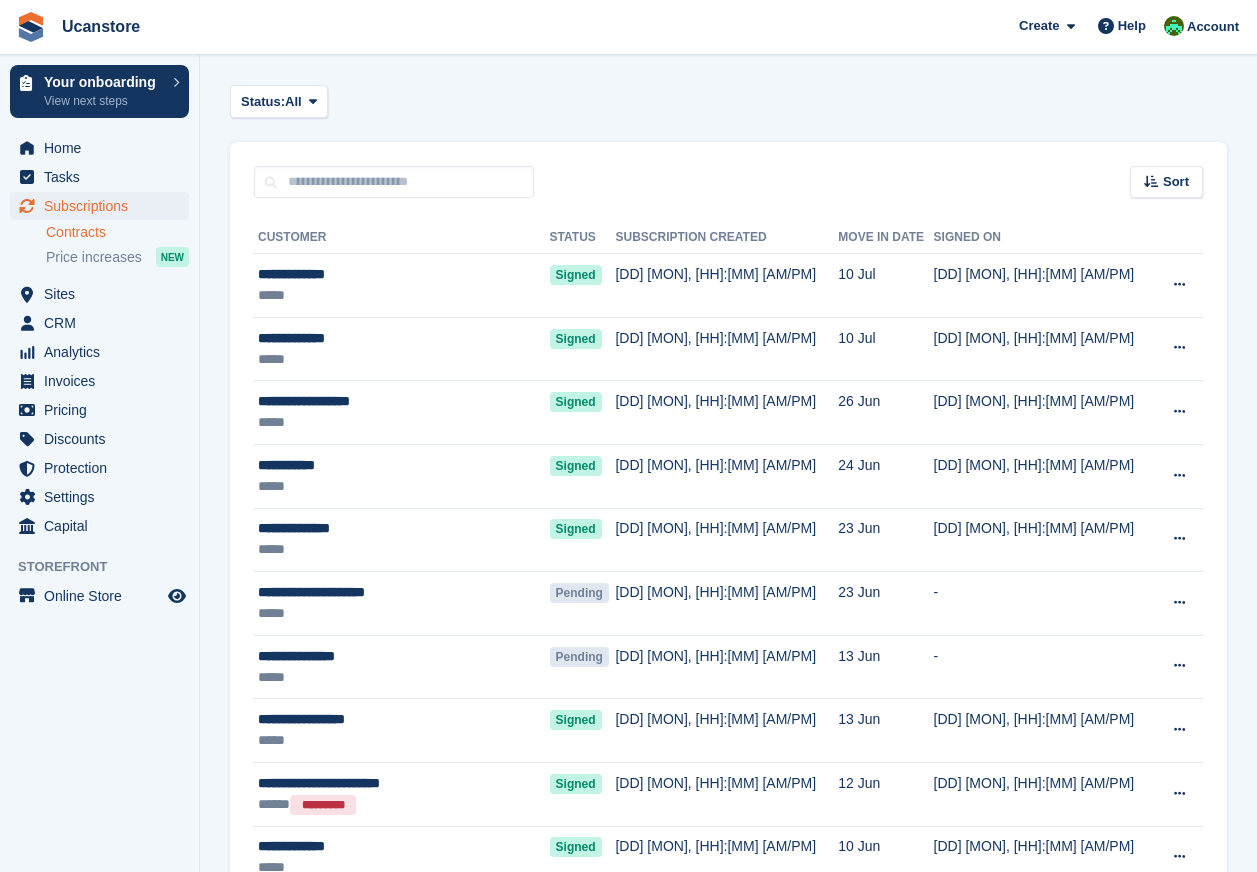 scroll, scrollTop: 0, scrollLeft: 0, axis: both 